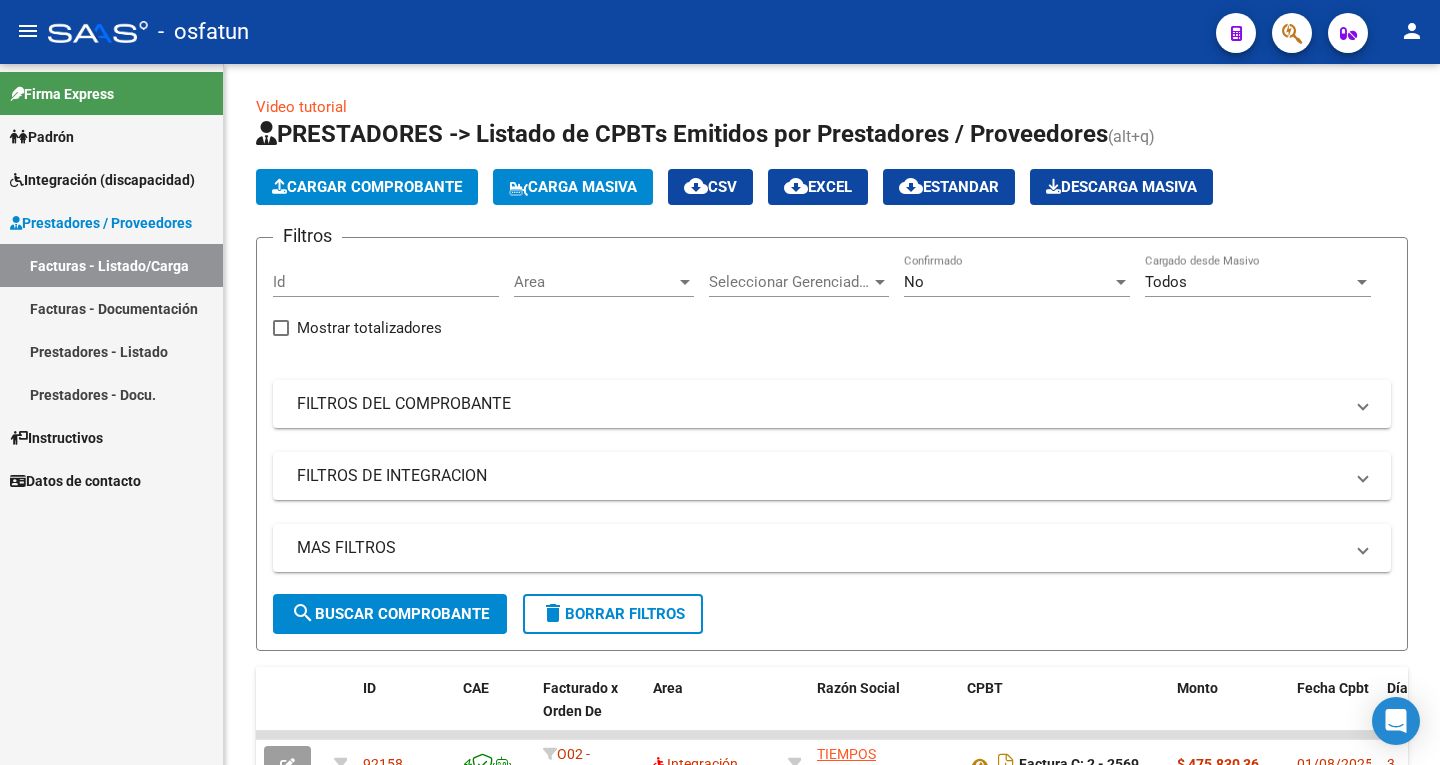 scroll, scrollTop: 0, scrollLeft: 0, axis: both 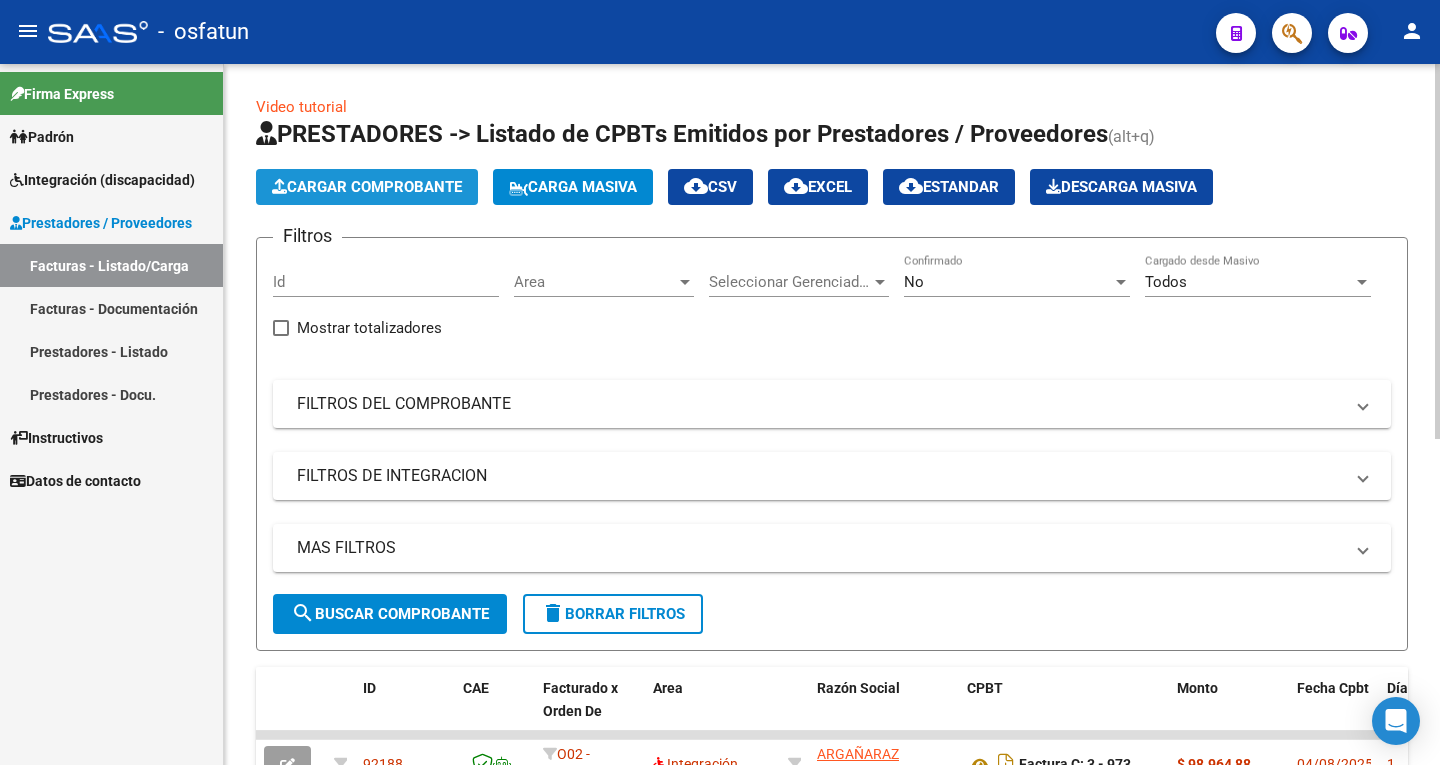 click on "Cargar Comprobante" 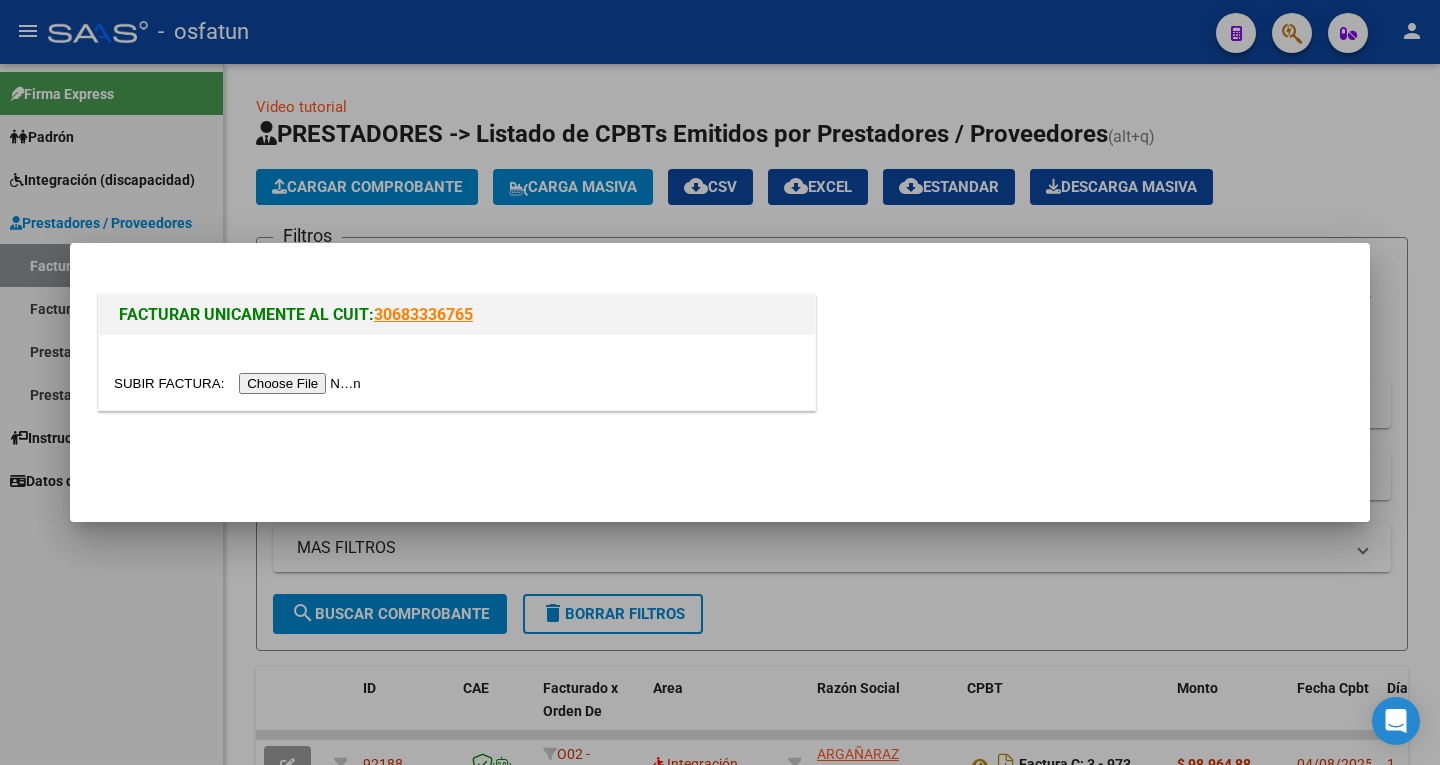 click at bounding box center (240, 383) 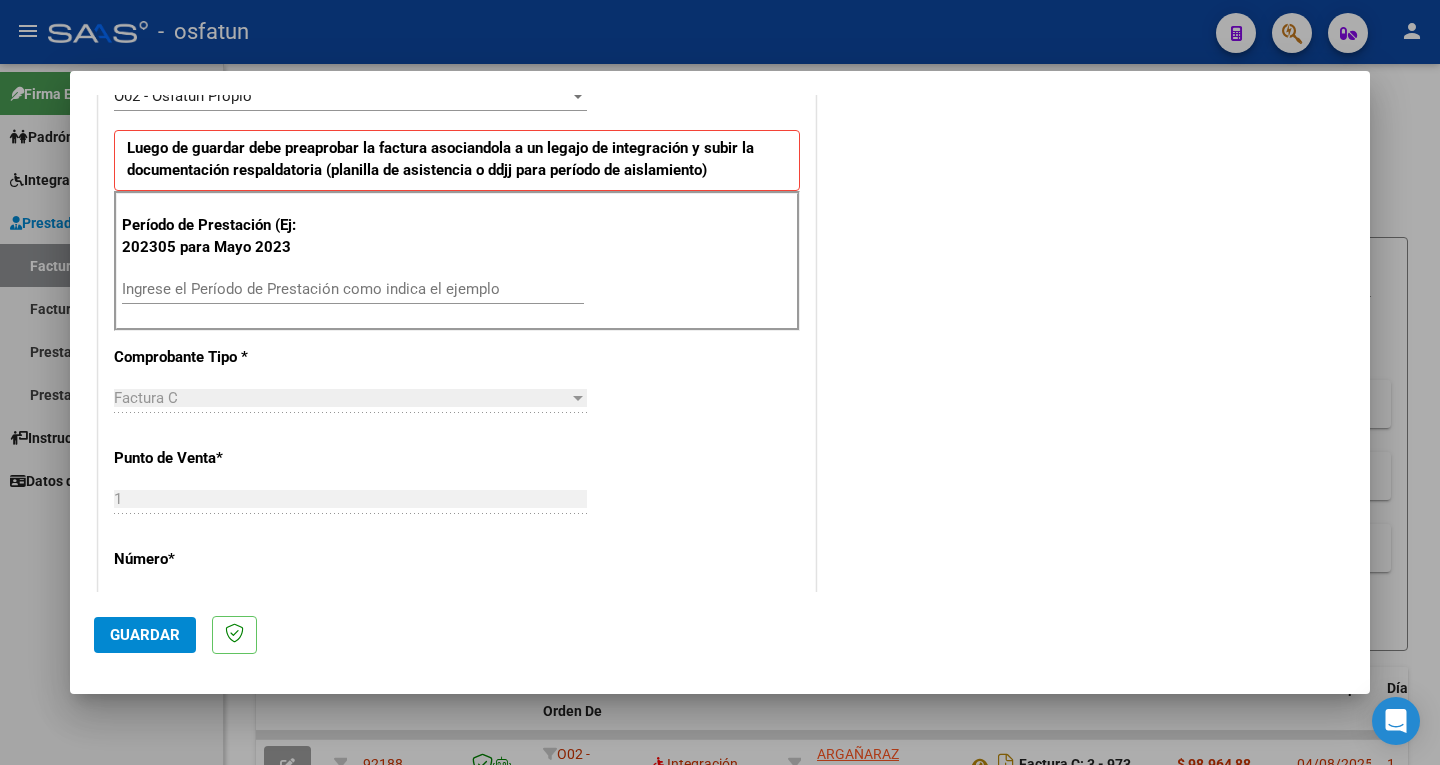 scroll, scrollTop: 700, scrollLeft: 0, axis: vertical 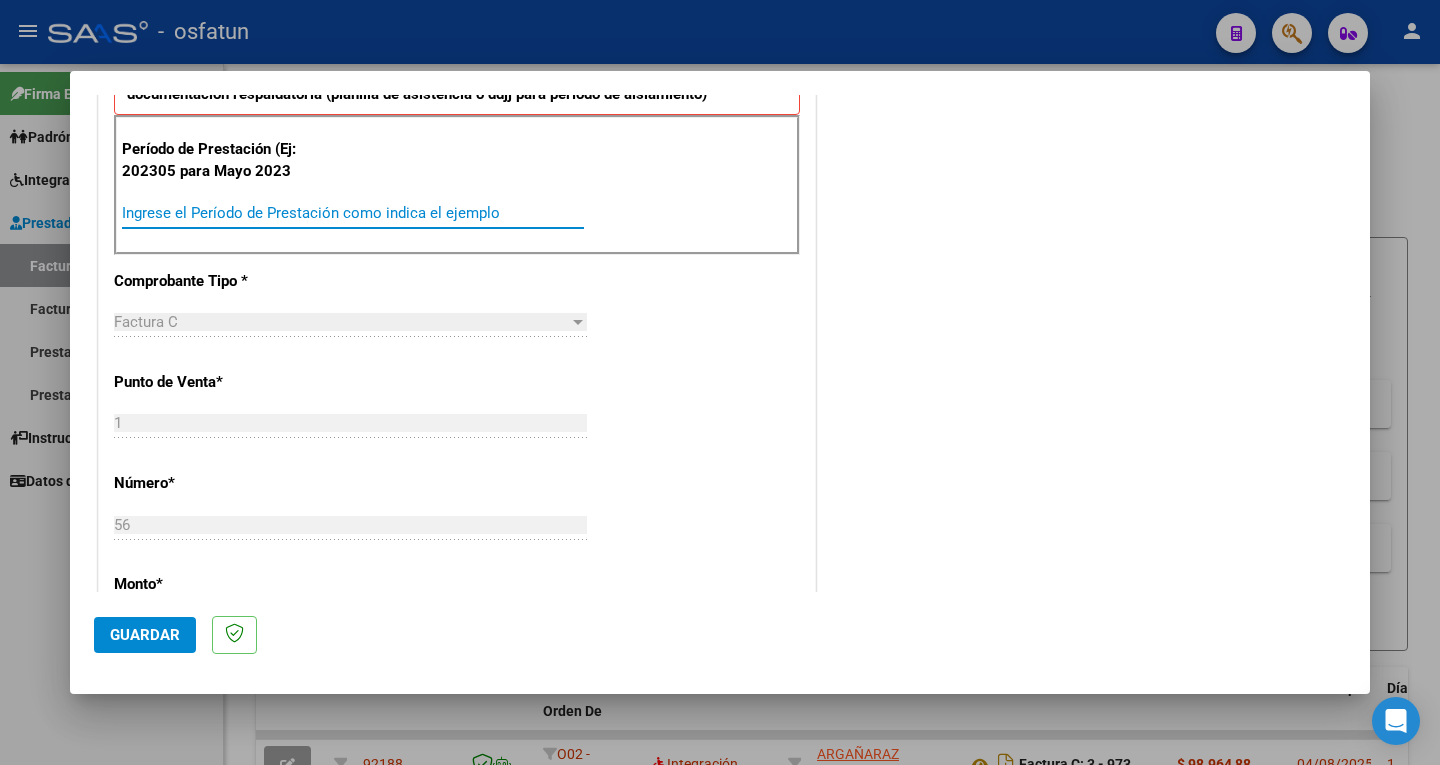 click on "Ingrese el Período de Prestación como indica el ejemplo" at bounding box center (353, 213) 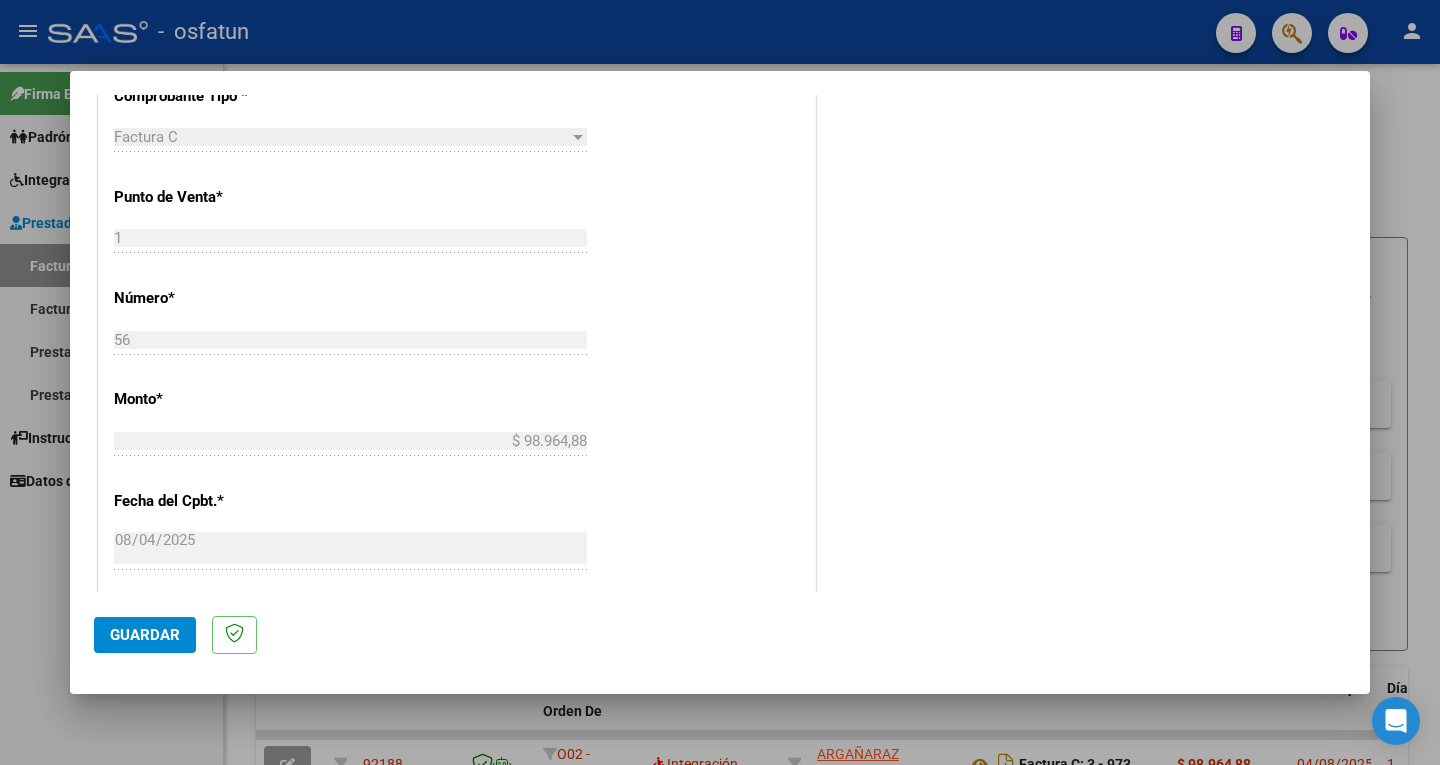 scroll, scrollTop: 900, scrollLeft: 0, axis: vertical 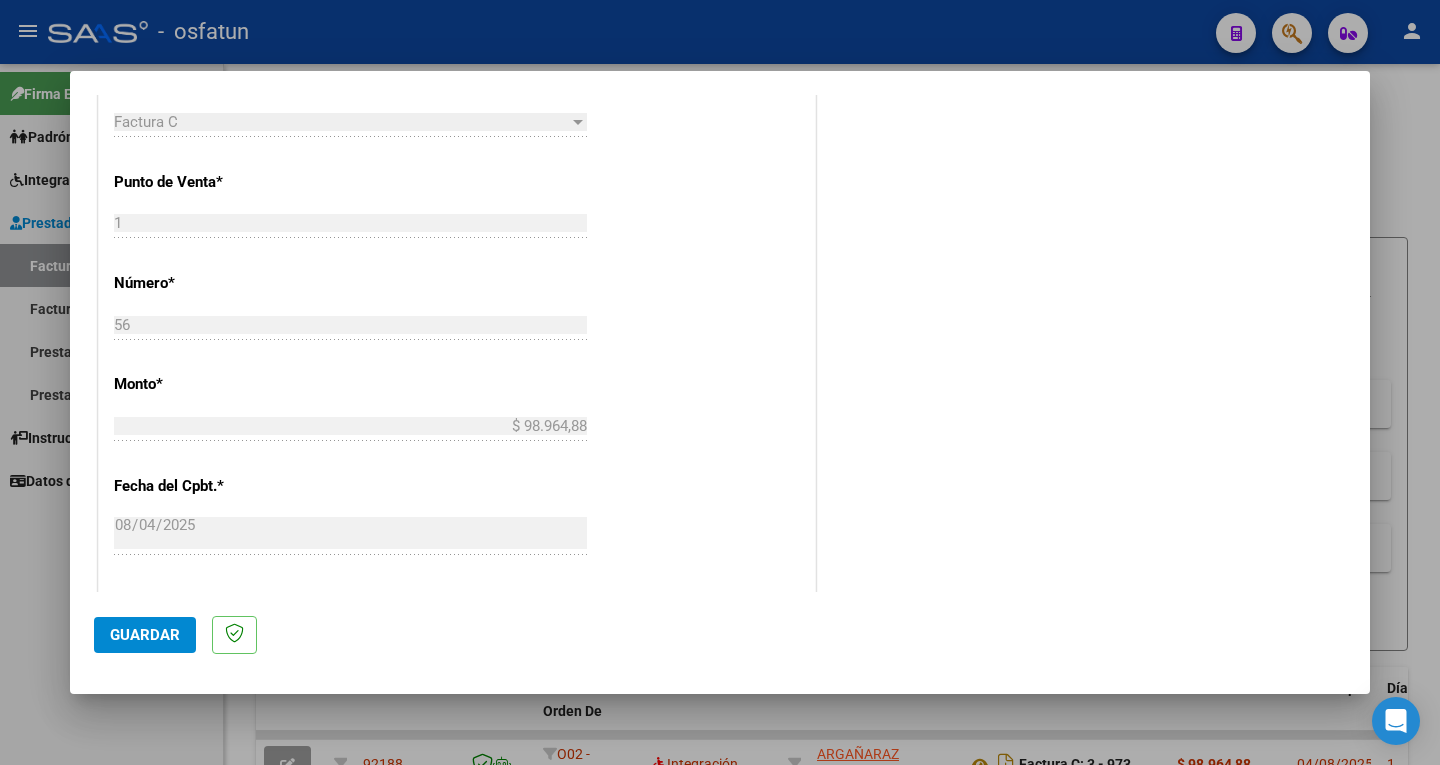 type on "202507" 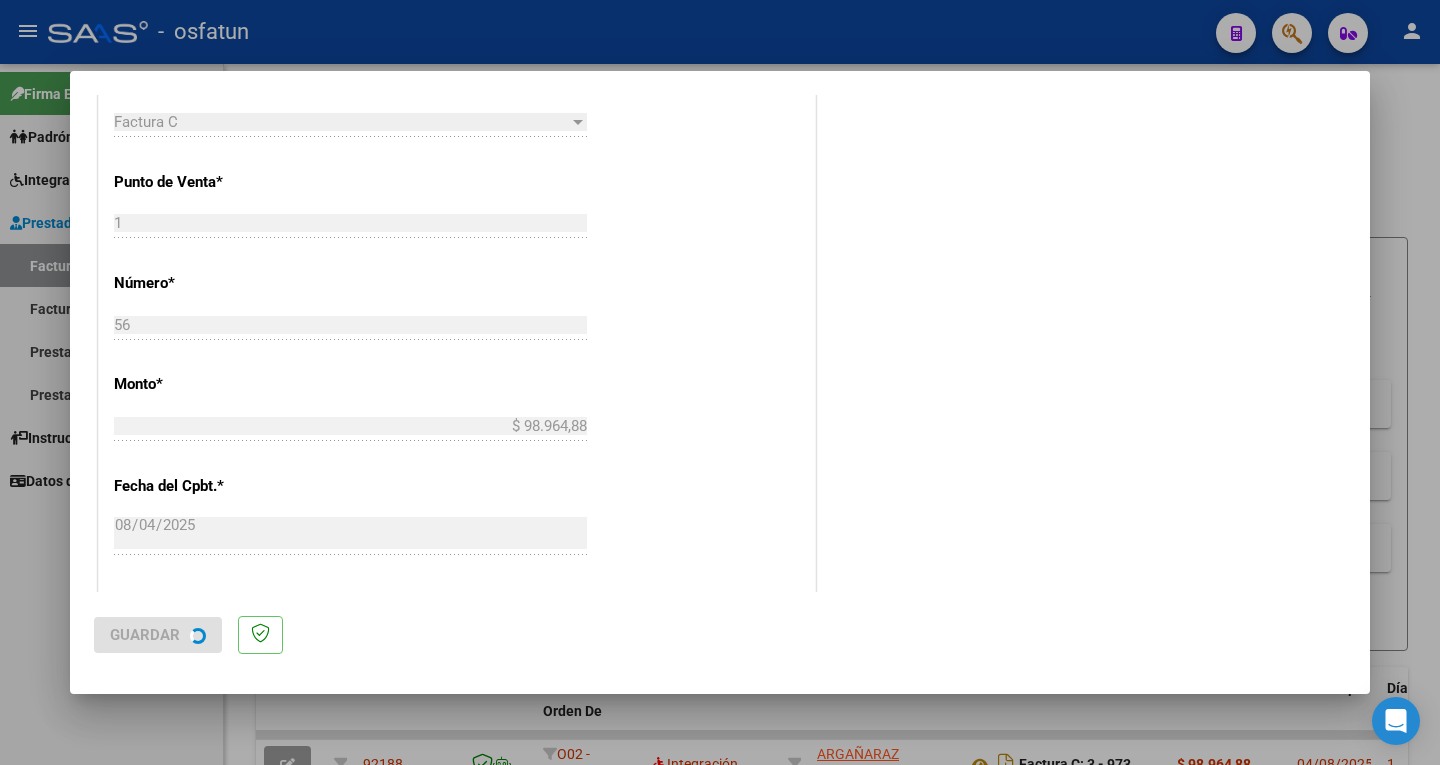 scroll, scrollTop: 0, scrollLeft: 0, axis: both 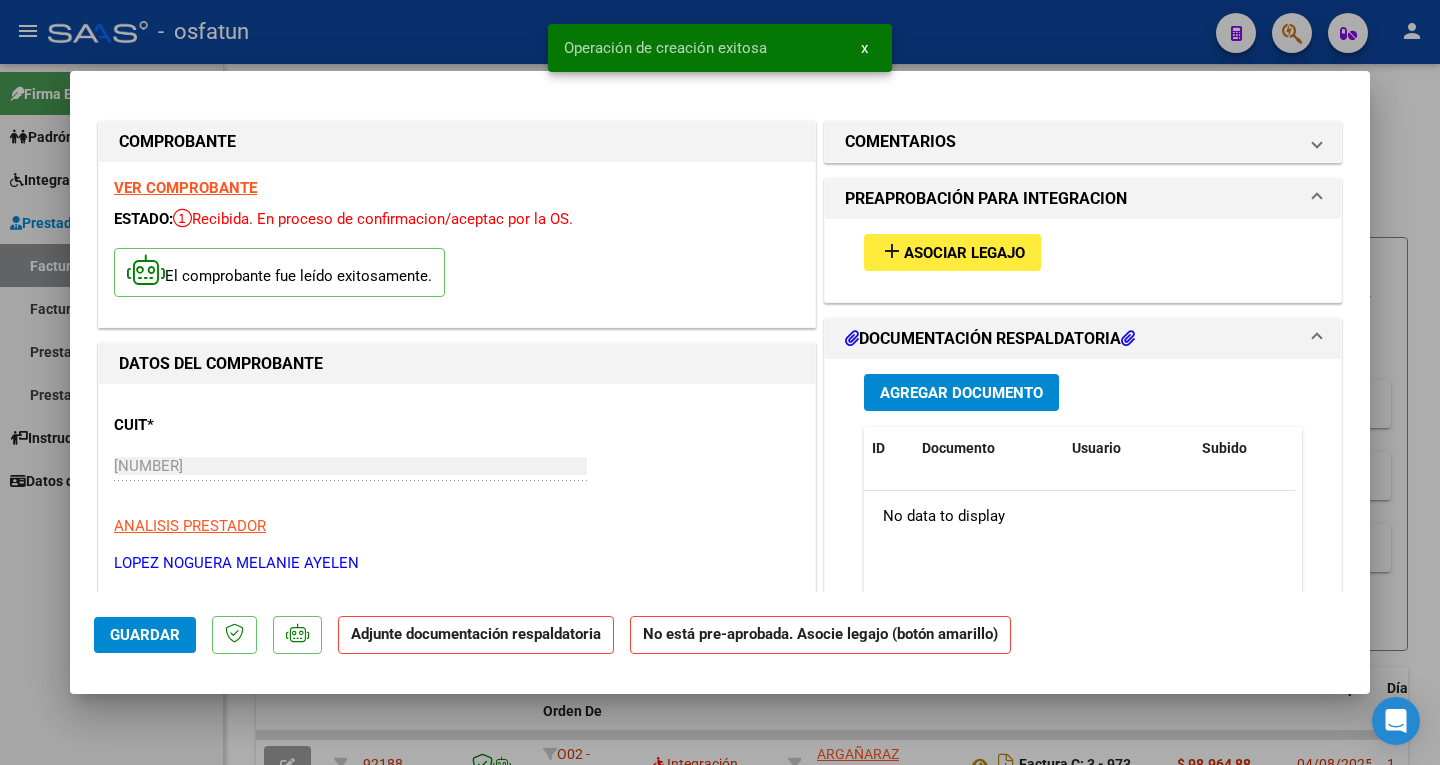 click on "Asociar Legajo" at bounding box center [964, 253] 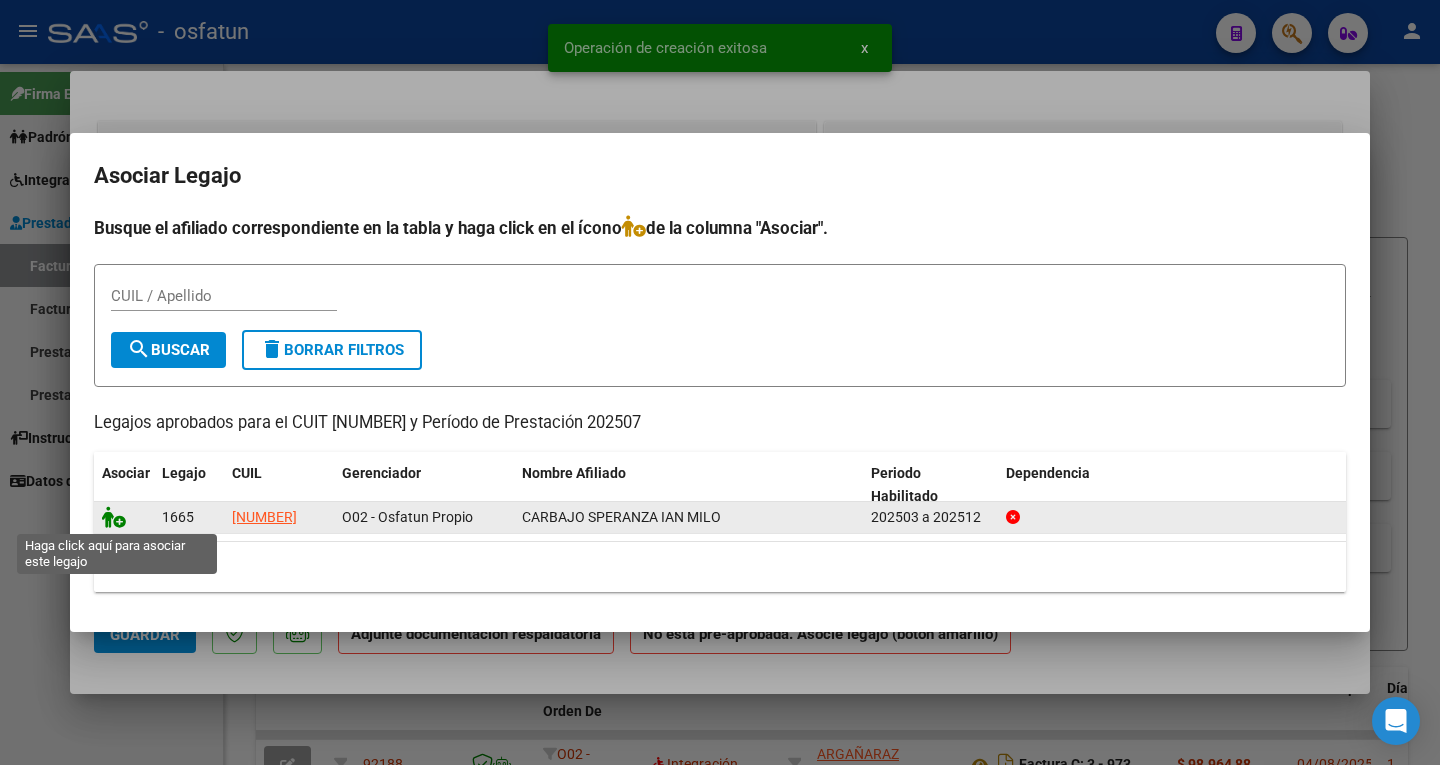 click 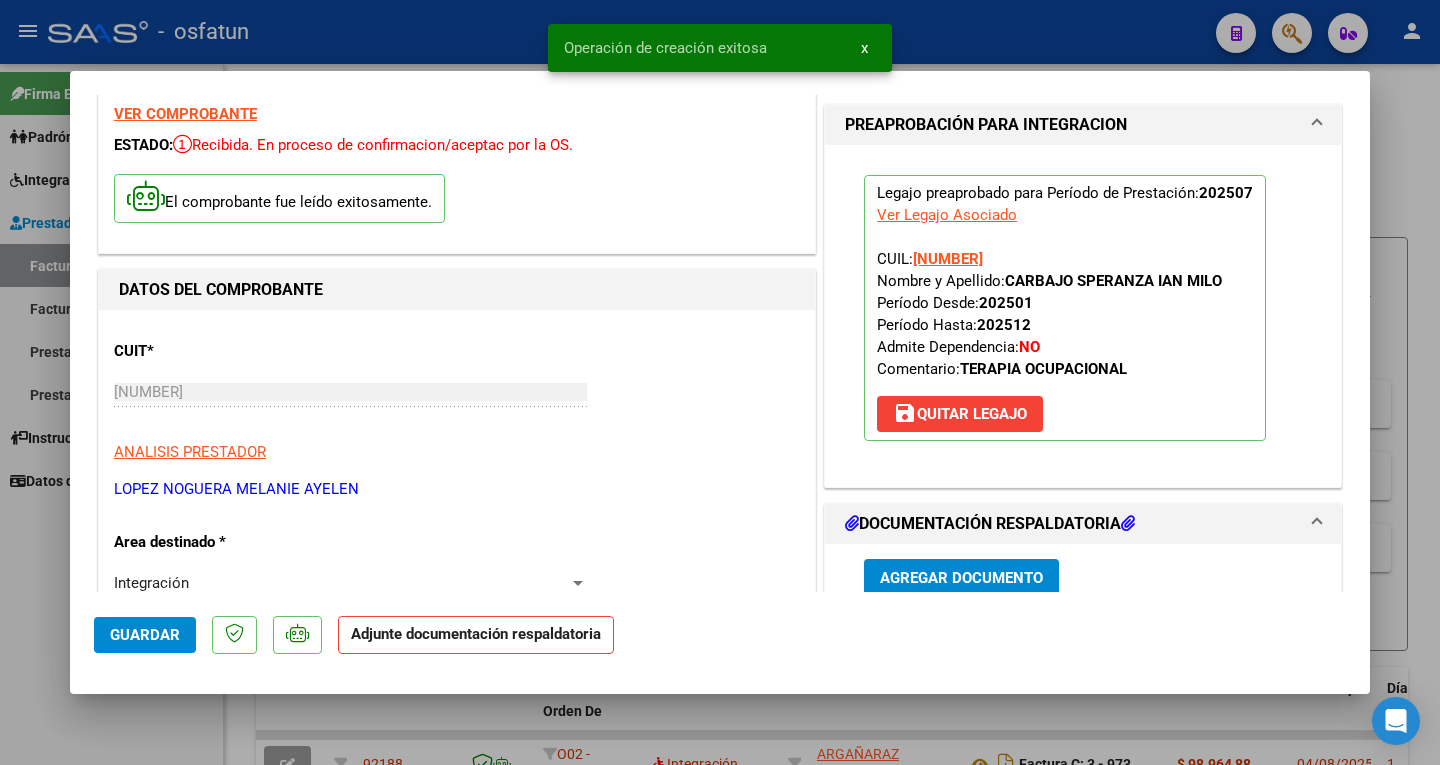 scroll, scrollTop: 200, scrollLeft: 0, axis: vertical 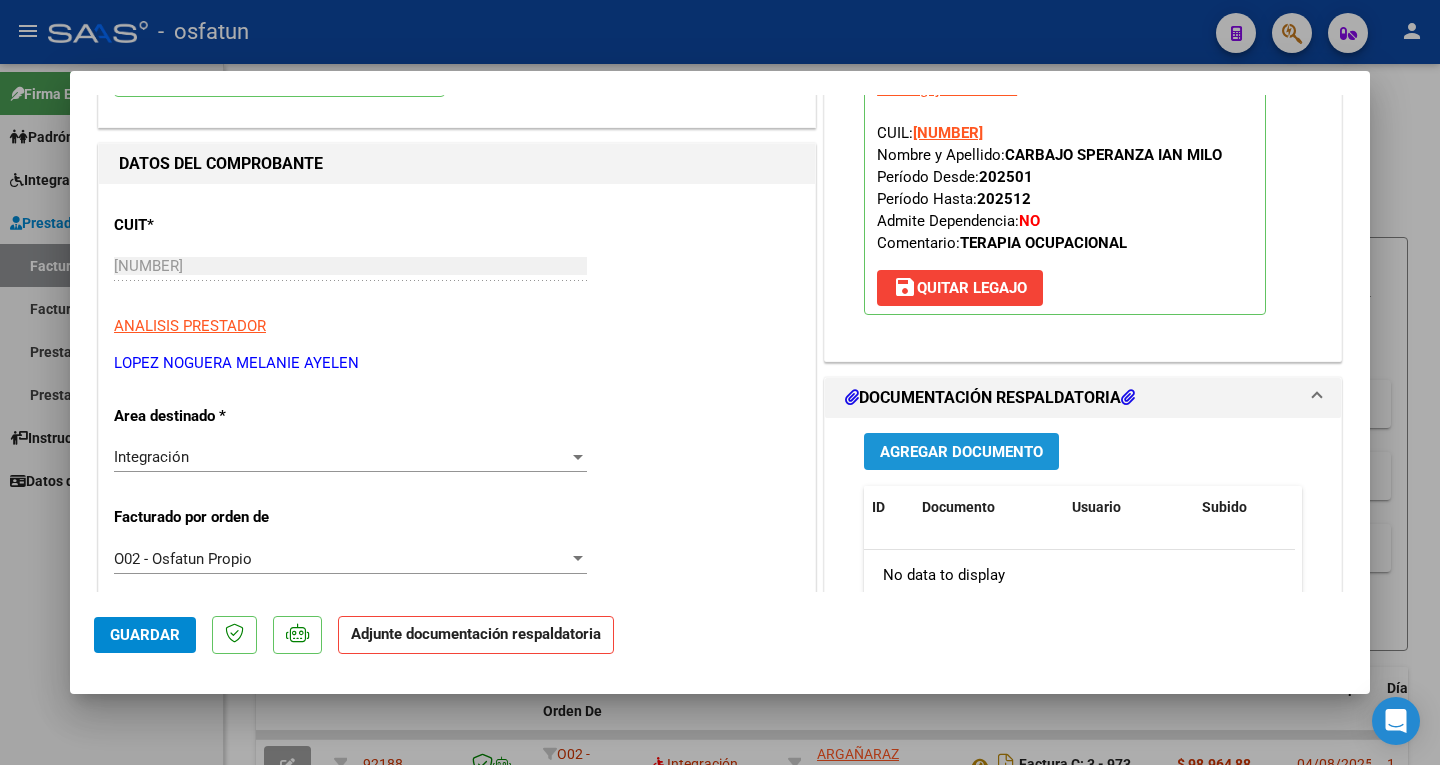 click on "Agregar Documento" at bounding box center (961, 452) 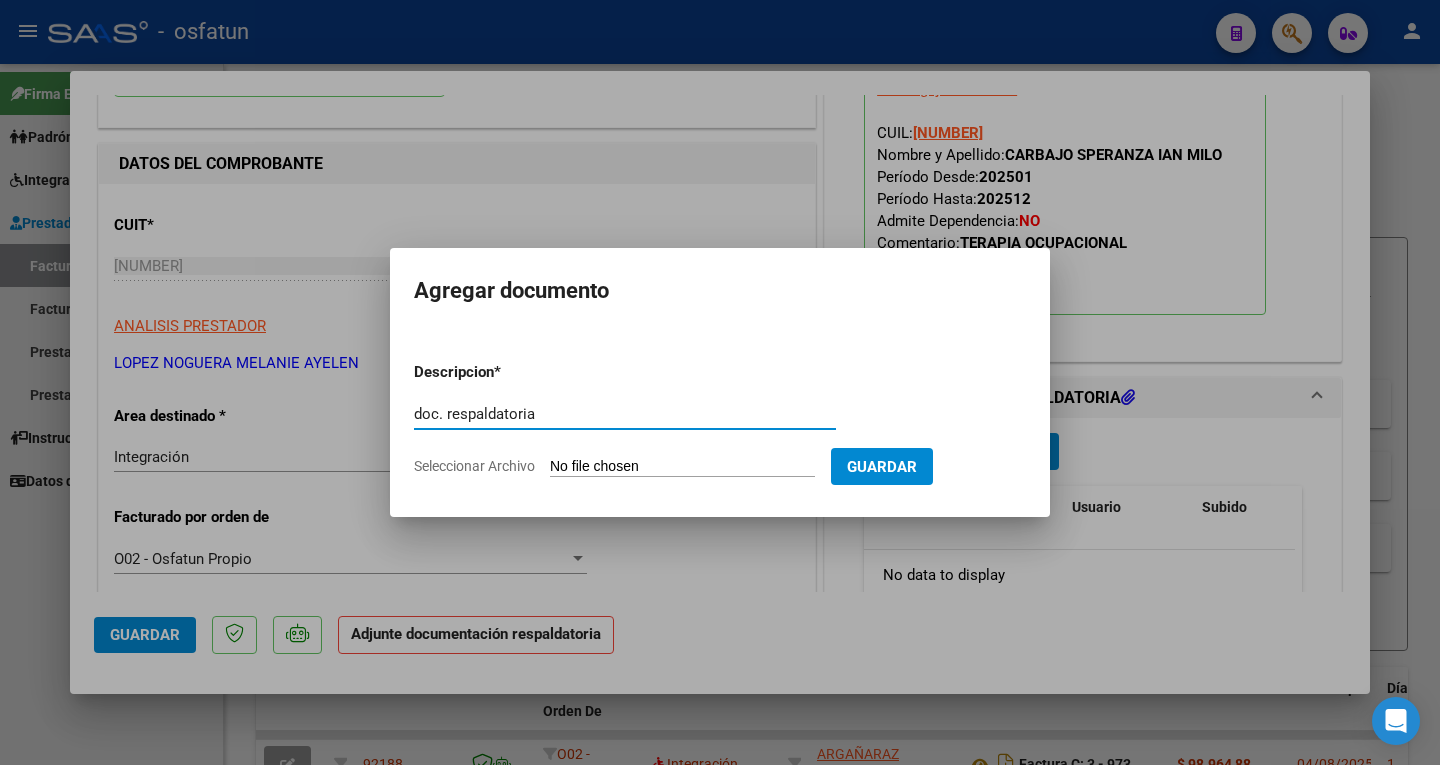 type on "doc. respaldatoria" 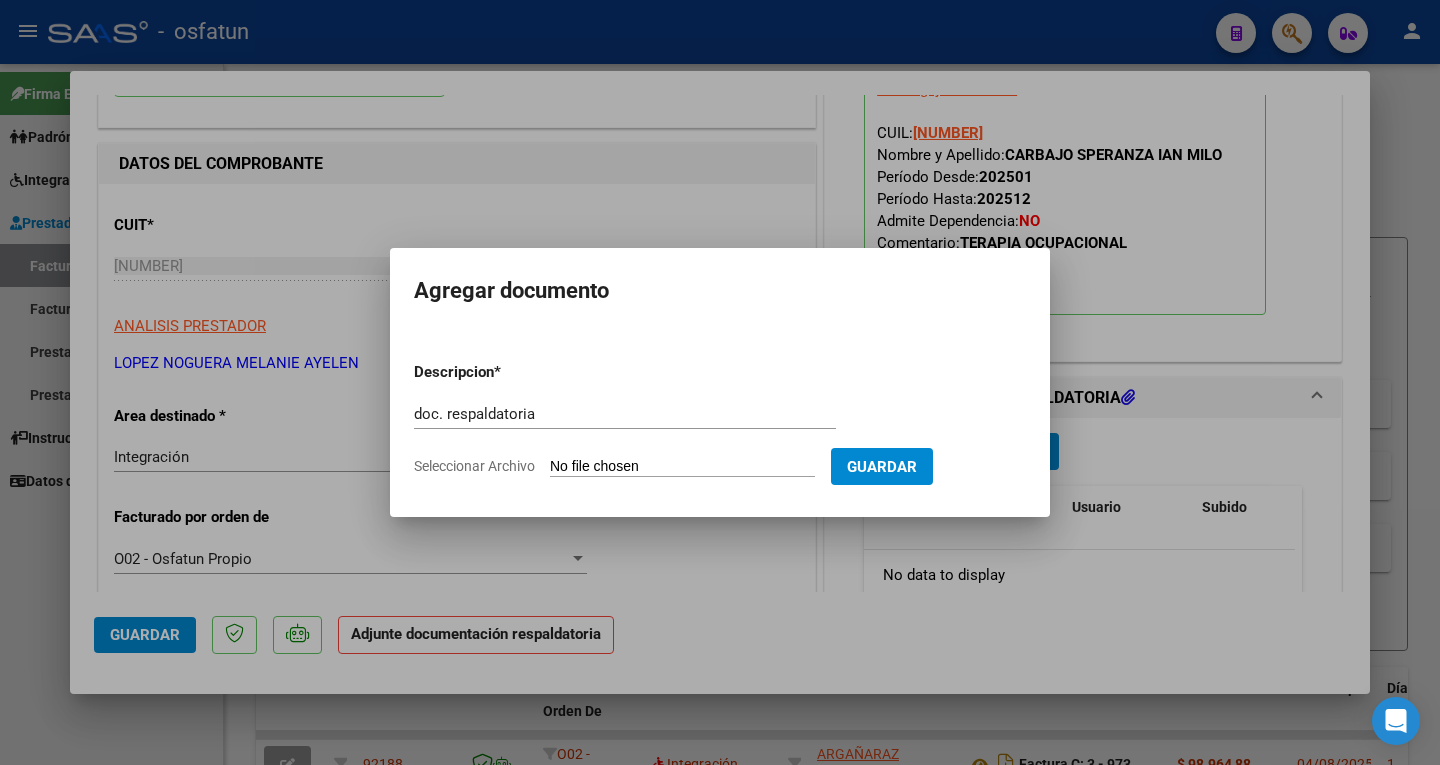 click on "Descripcion  *   doc. respaldatoria Escriba aquí una descripcion  Seleccionar Archivo Guardar" at bounding box center (720, 419) 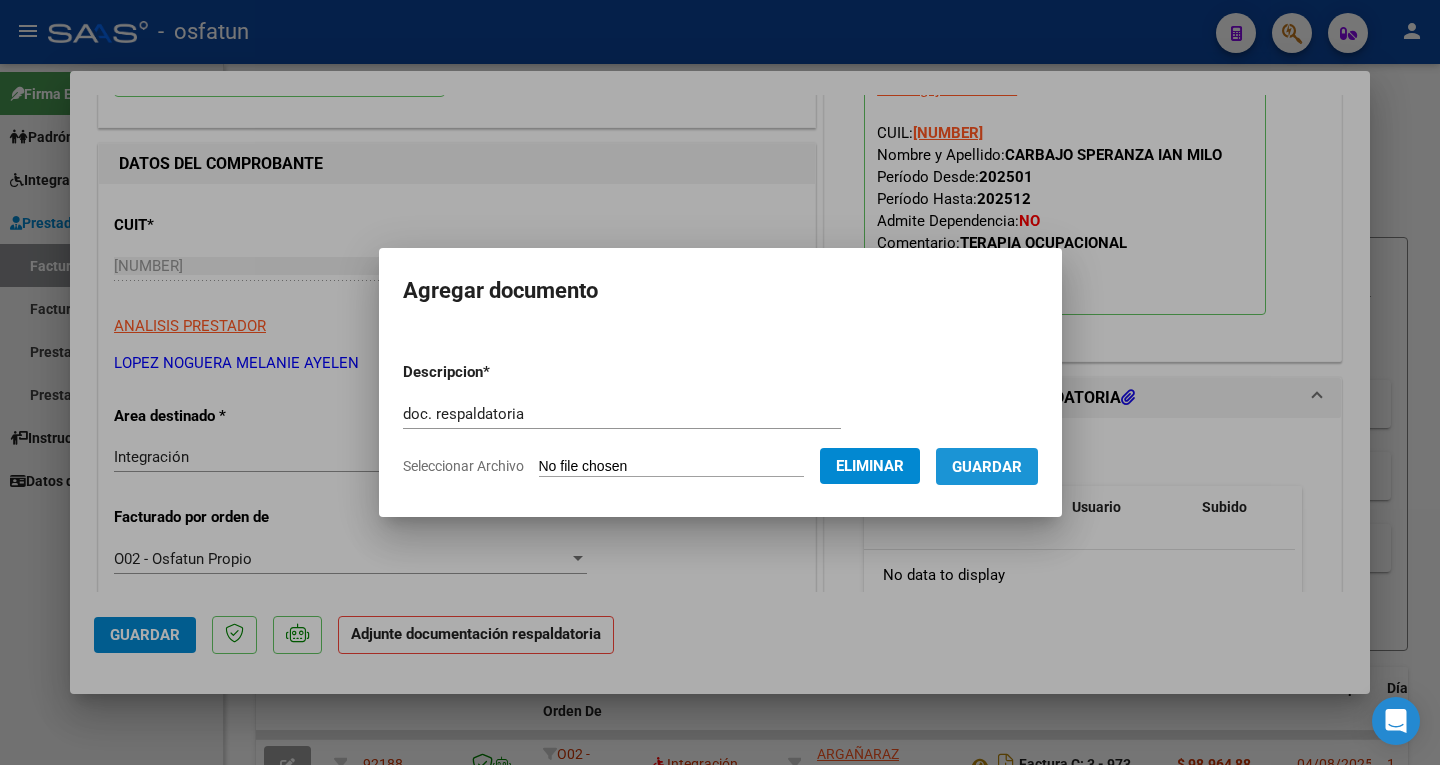 click on "Guardar" at bounding box center [987, 467] 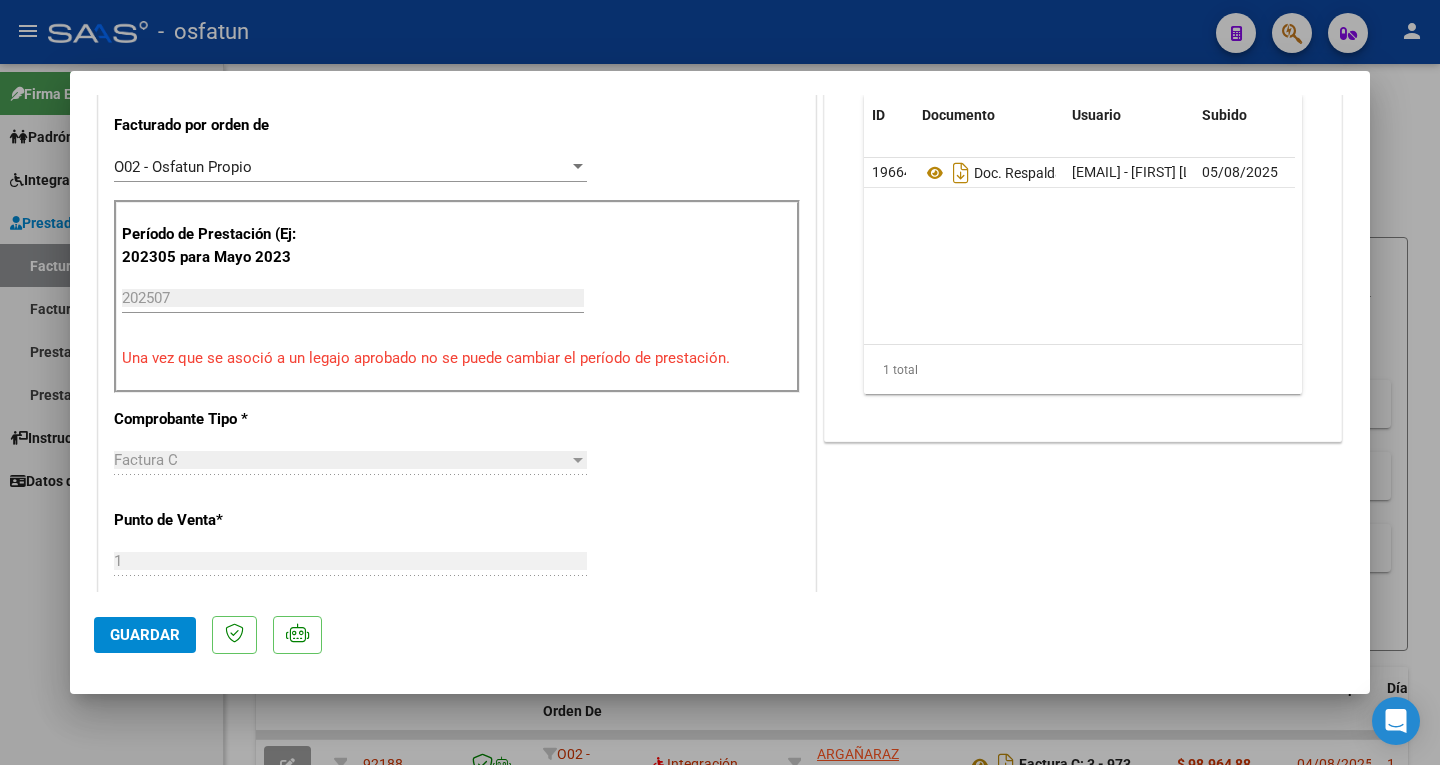 scroll, scrollTop: 600, scrollLeft: 0, axis: vertical 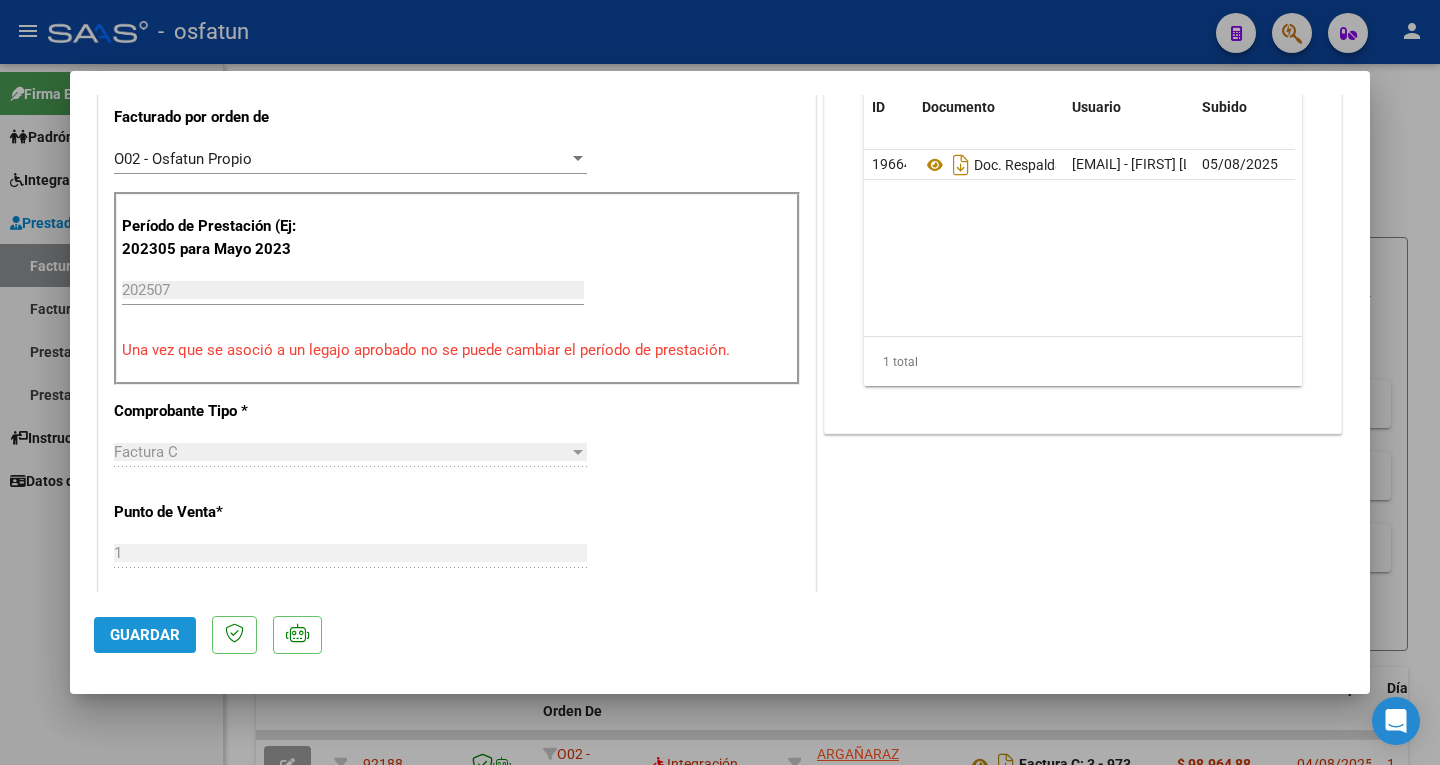 click on "Guardar" 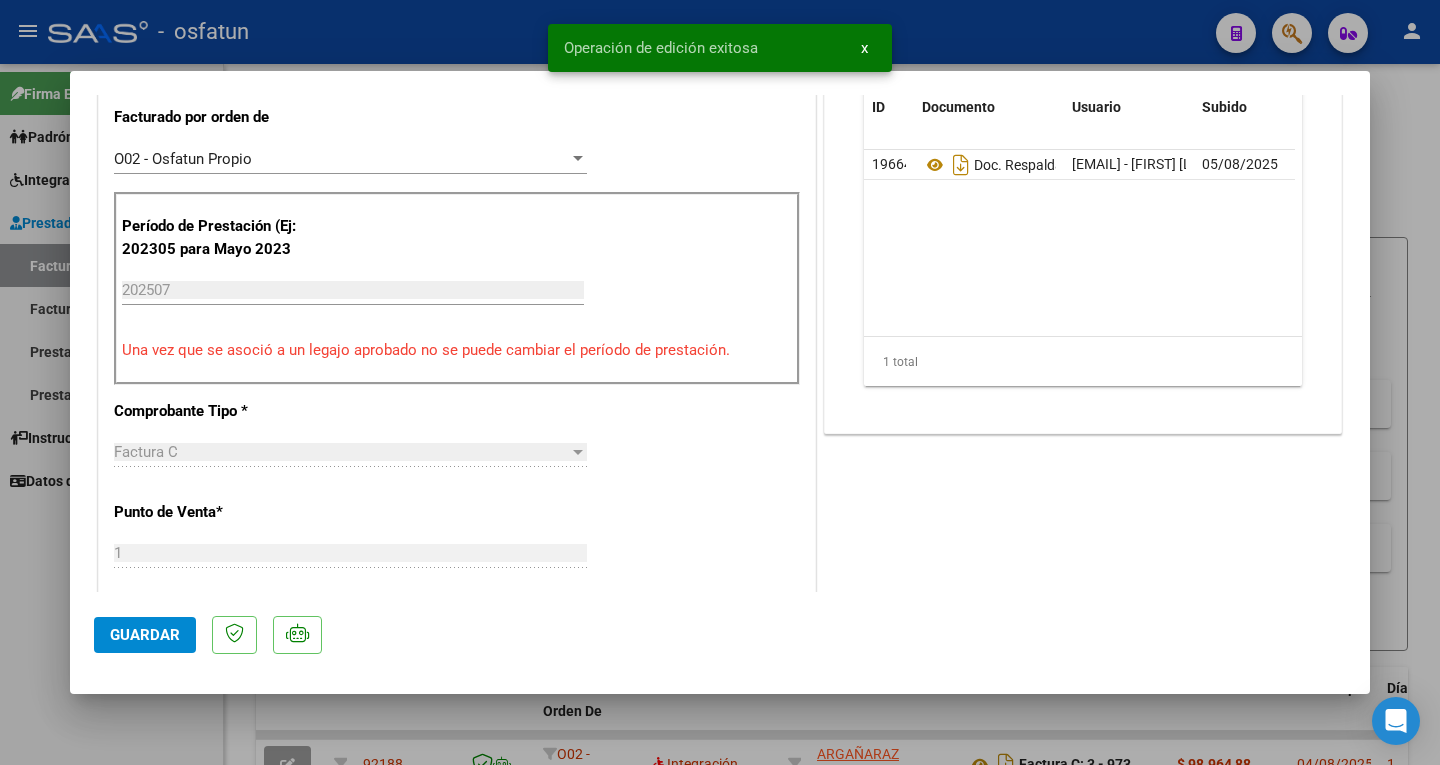 click at bounding box center (720, 382) 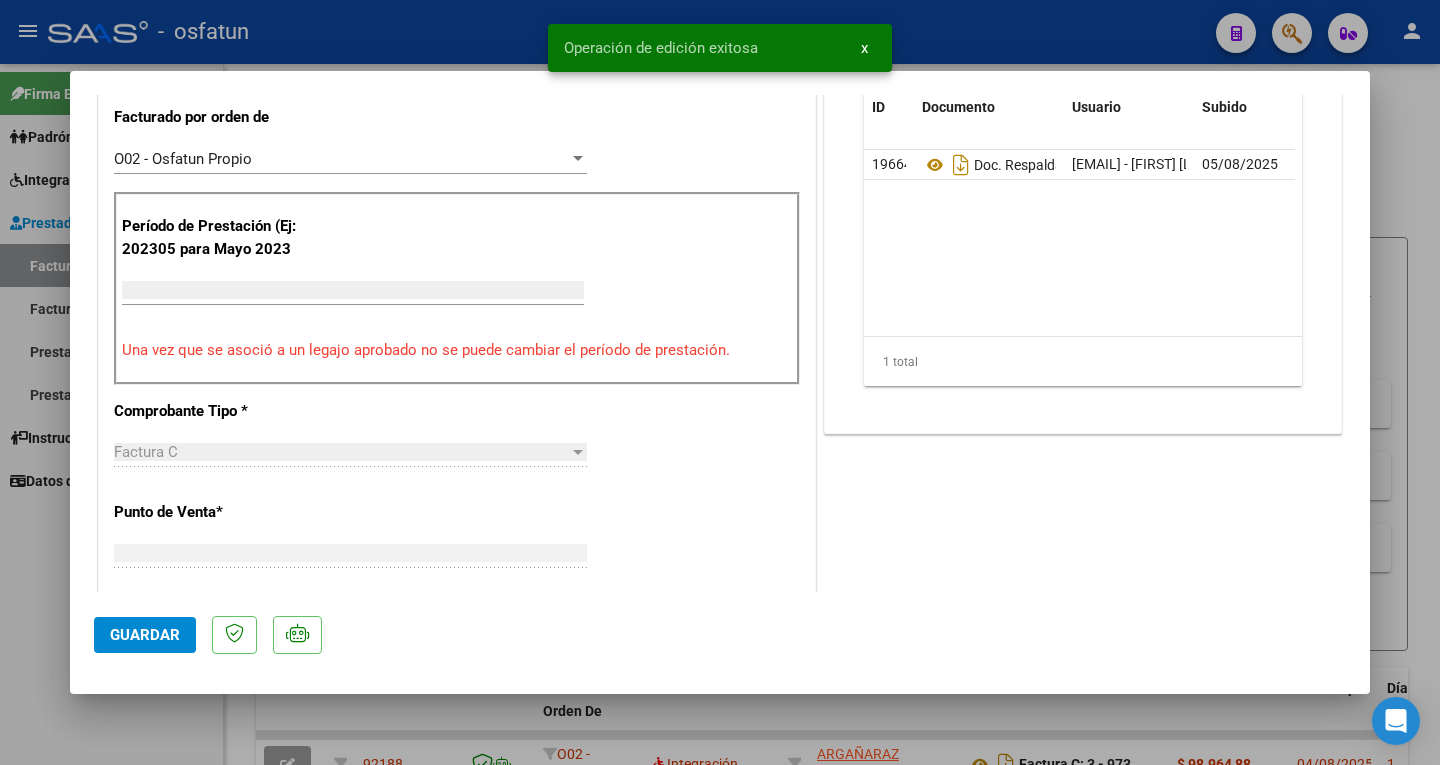 scroll, scrollTop: 514, scrollLeft: 0, axis: vertical 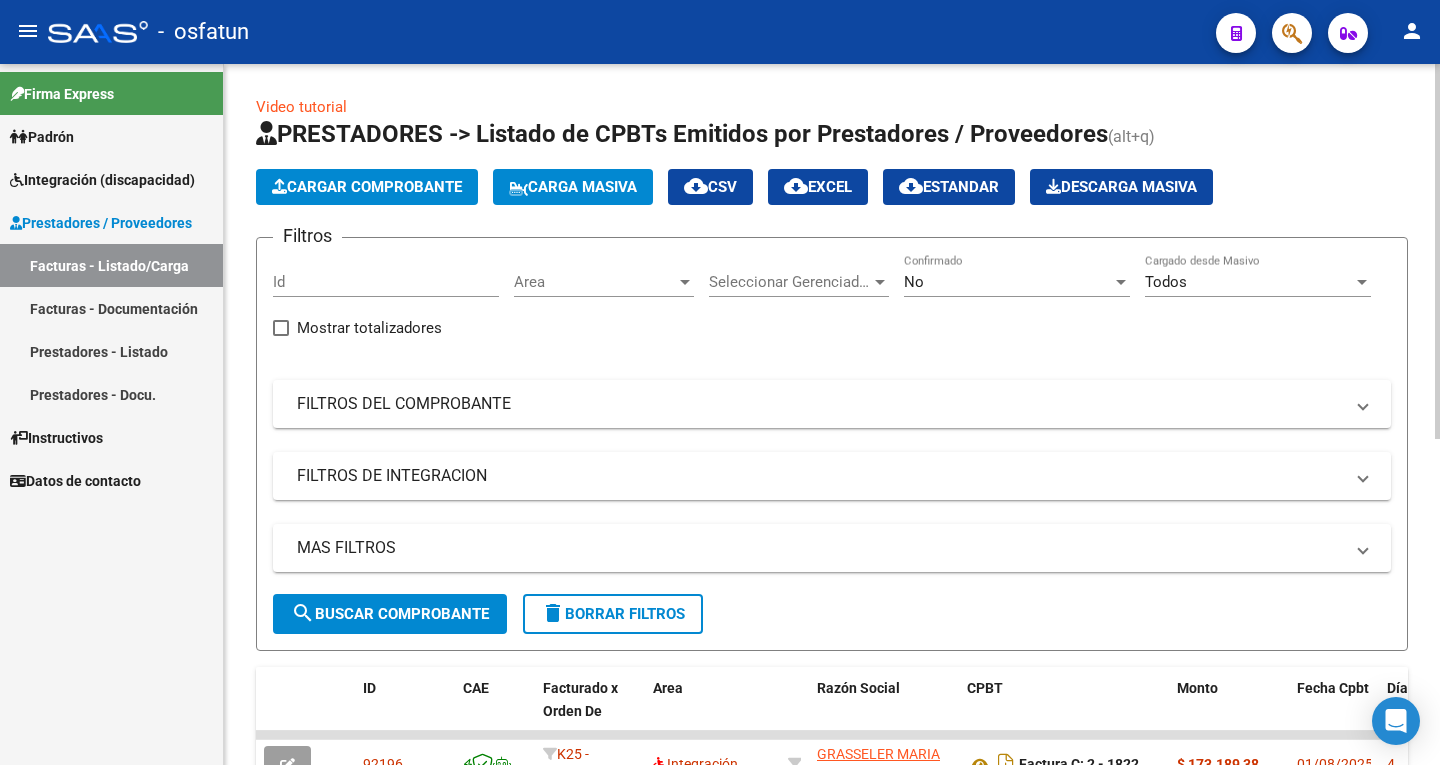 click on "Cargar Comprobante" 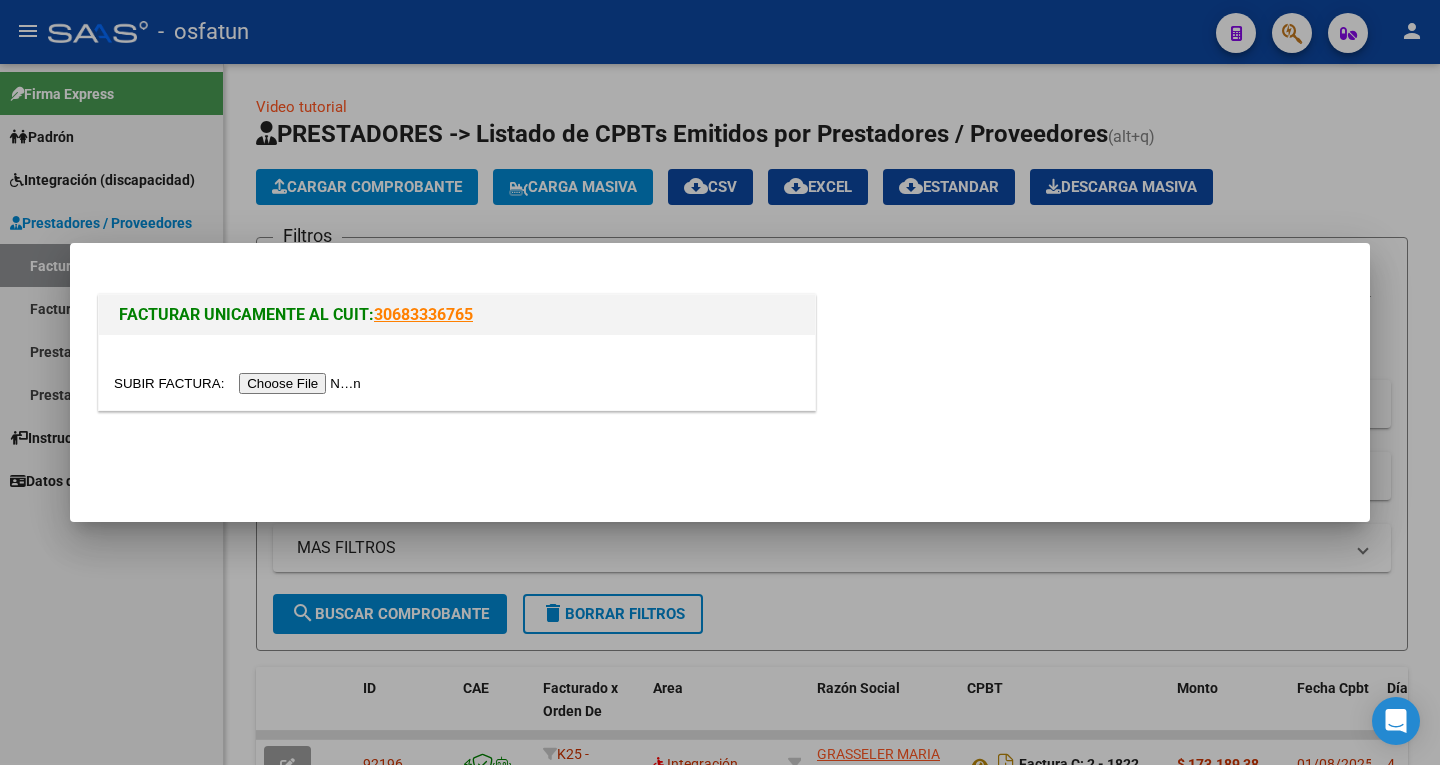 click at bounding box center (240, 383) 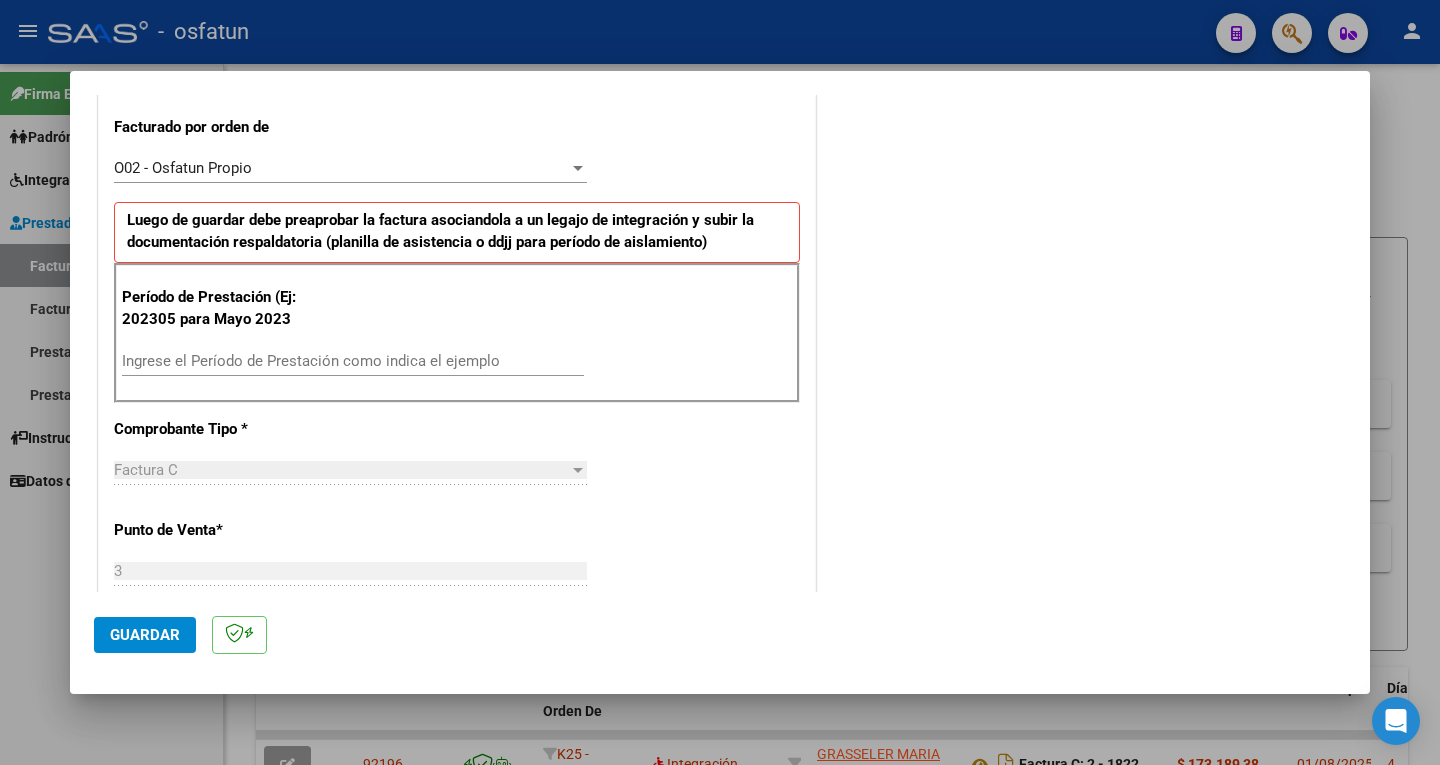 scroll, scrollTop: 600, scrollLeft: 0, axis: vertical 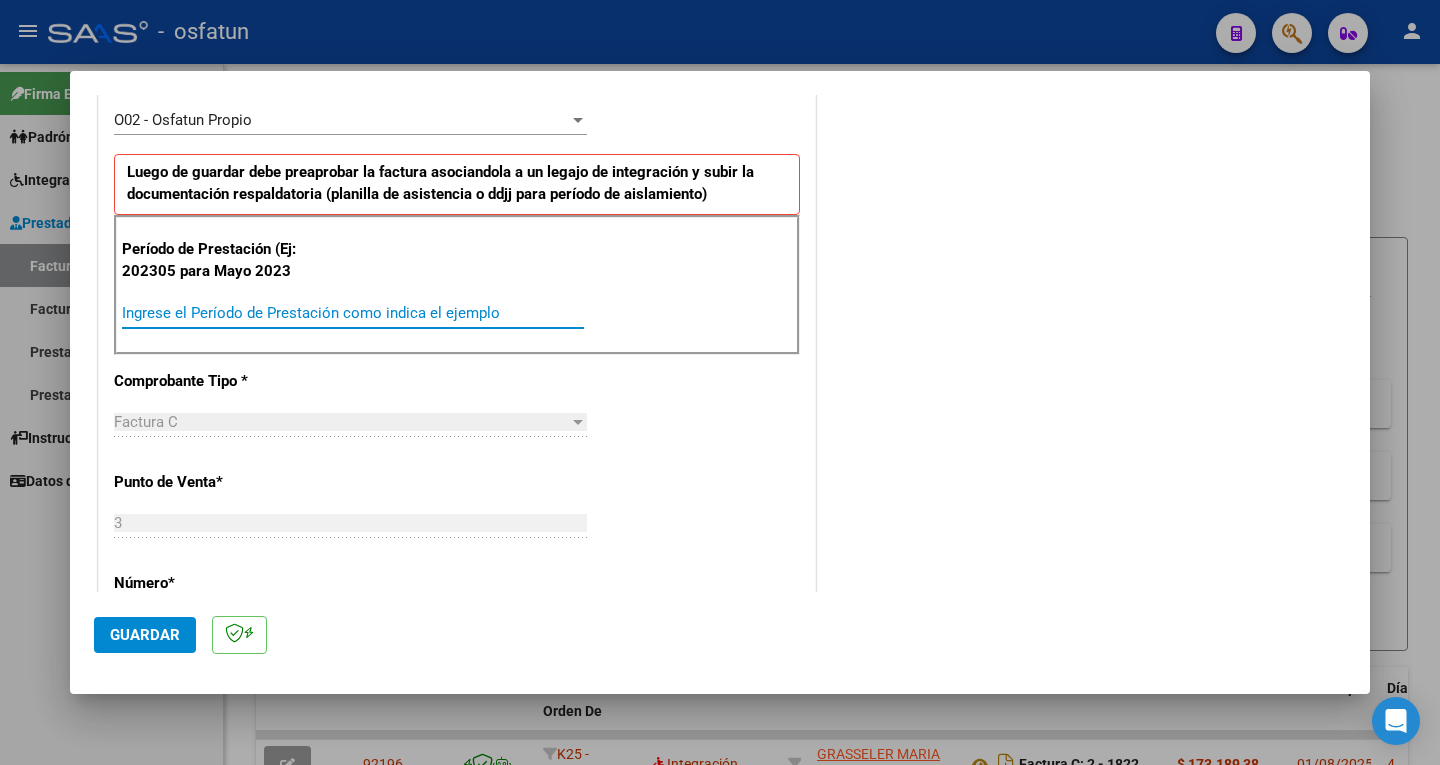 click on "Ingrese el Período de Prestación como indica el ejemplo" at bounding box center [353, 313] 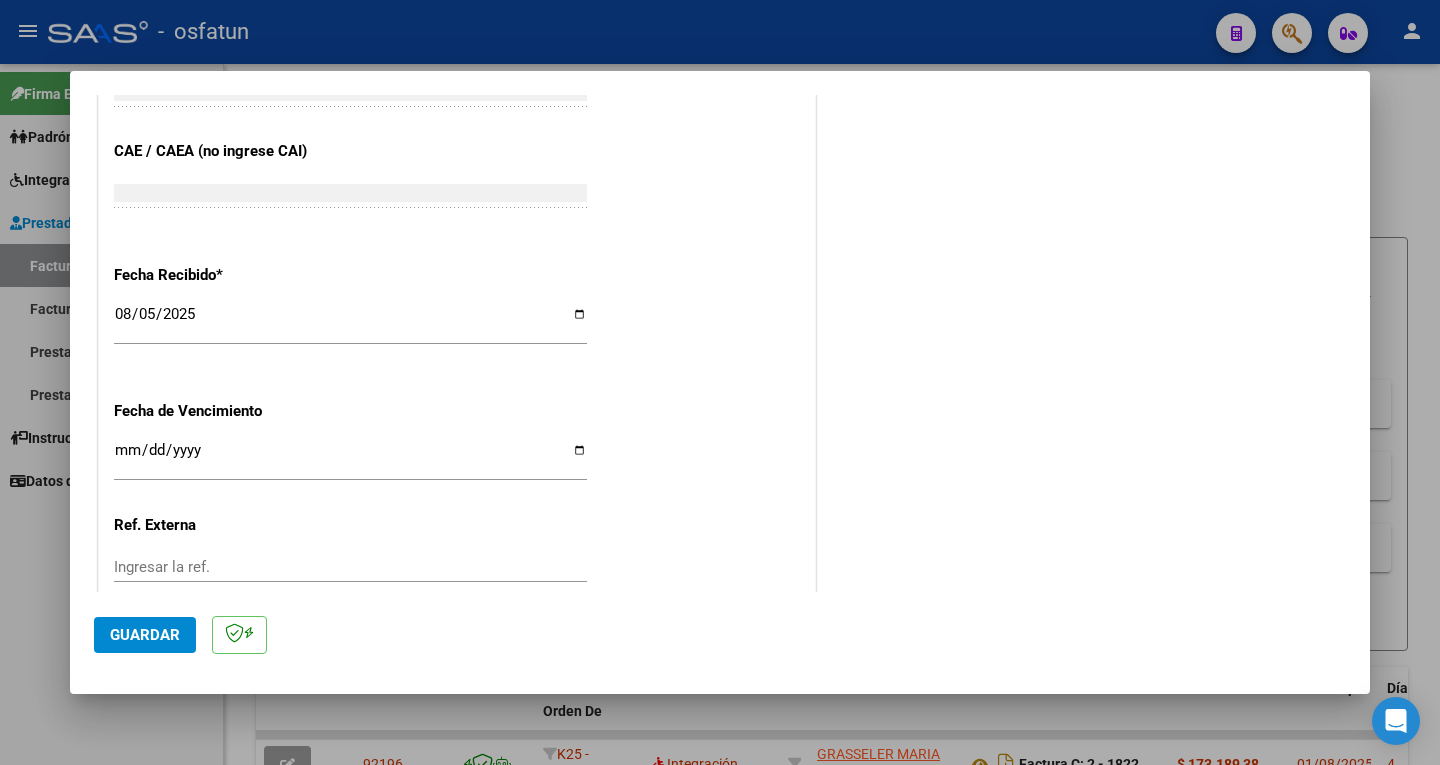 scroll, scrollTop: 1478, scrollLeft: 0, axis: vertical 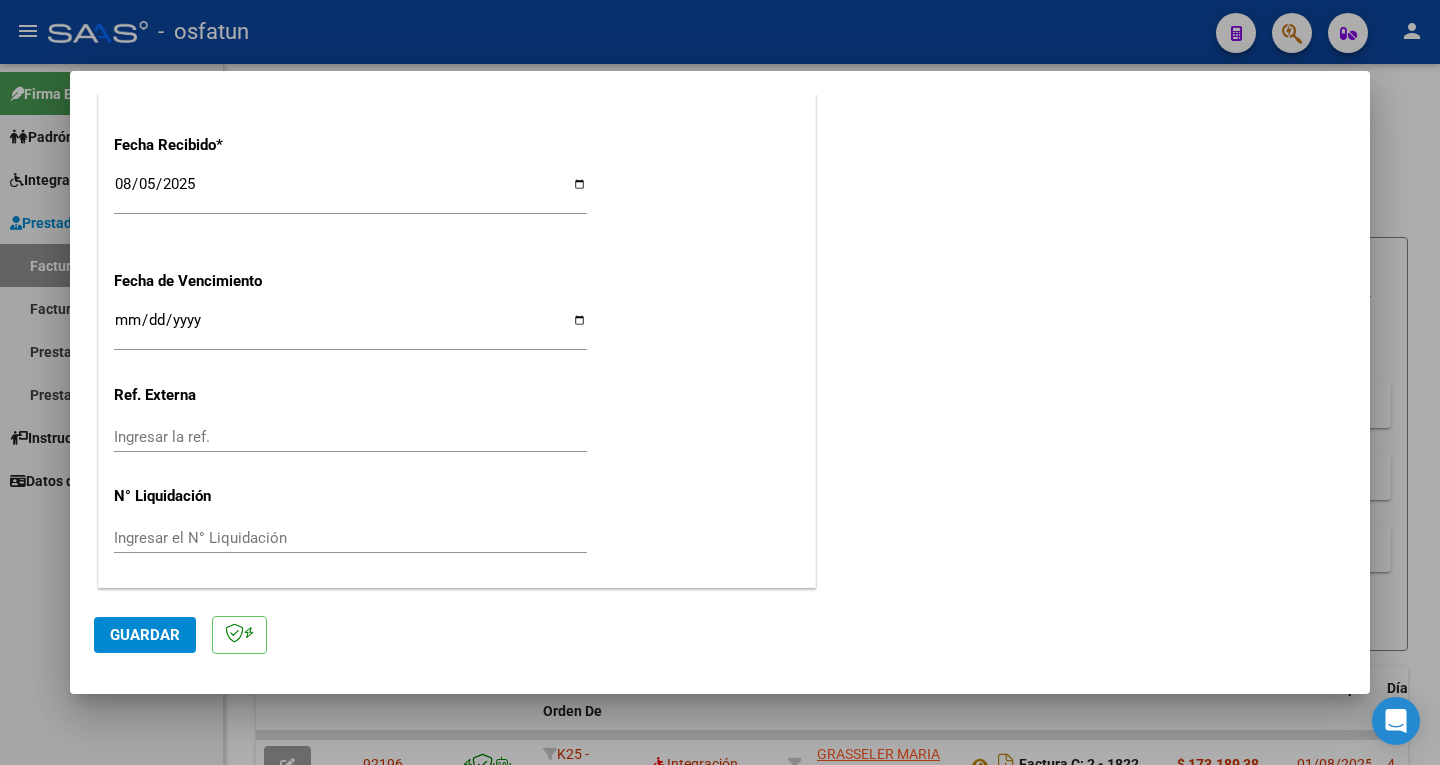 type on "202507" 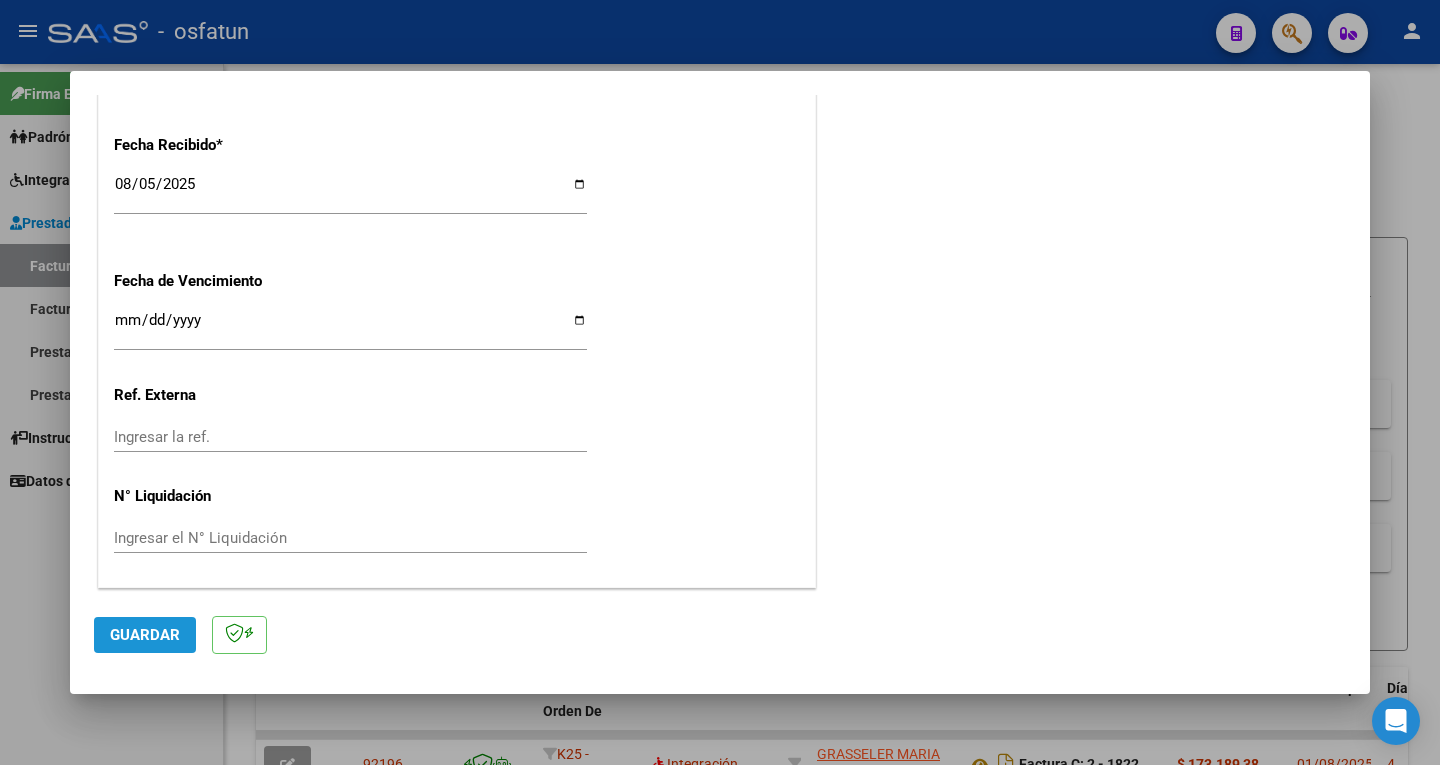 click on "Guardar" 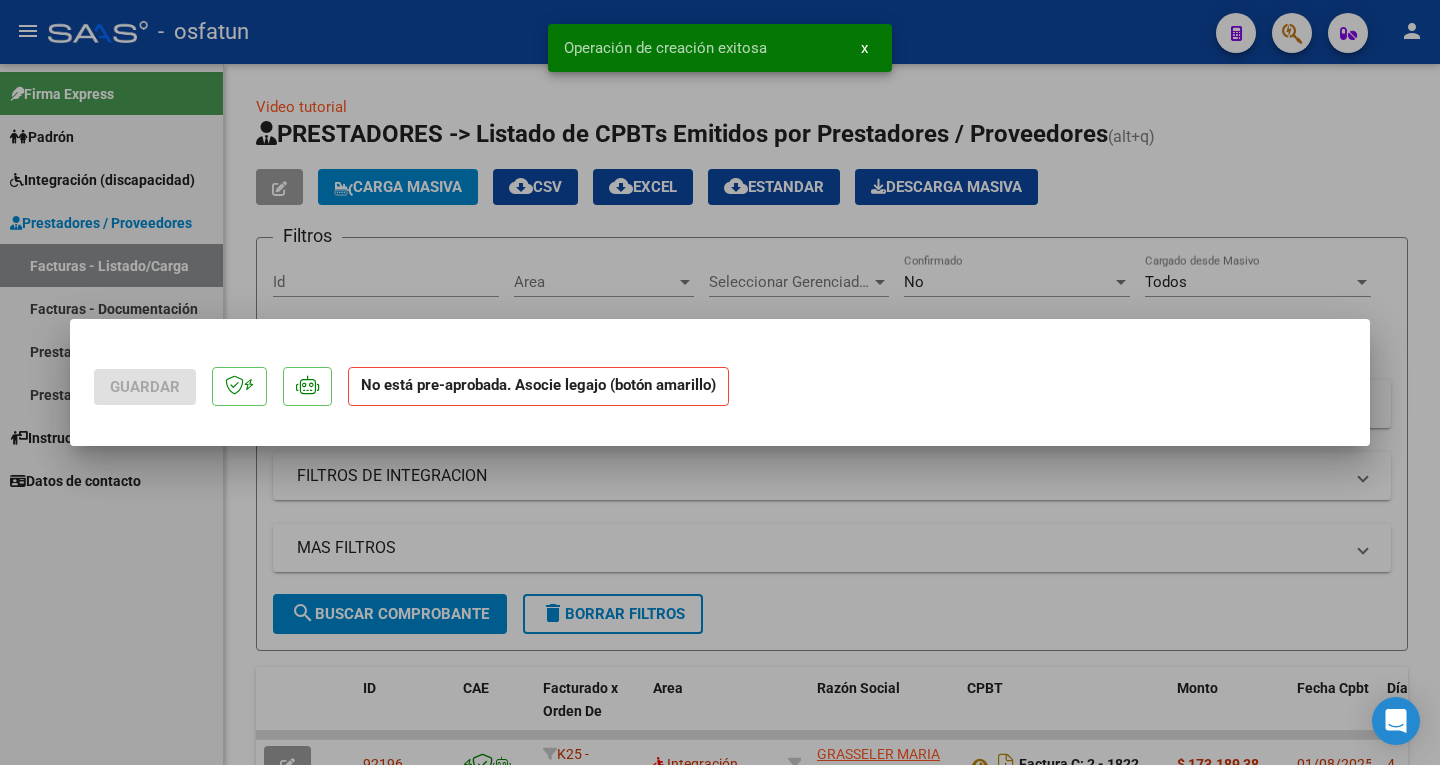 scroll, scrollTop: 0, scrollLeft: 0, axis: both 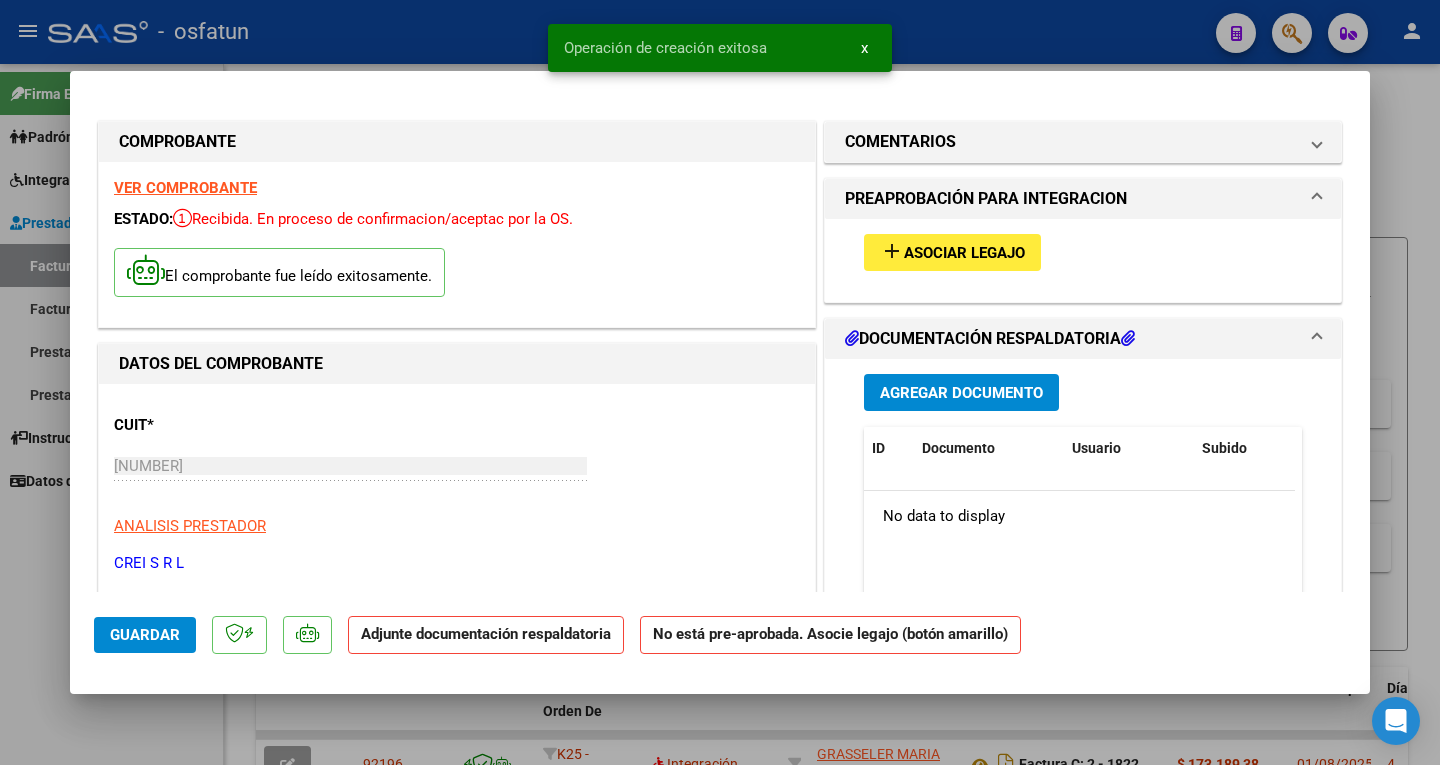 click on "Asociar Legajo" at bounding box center [964, 253] 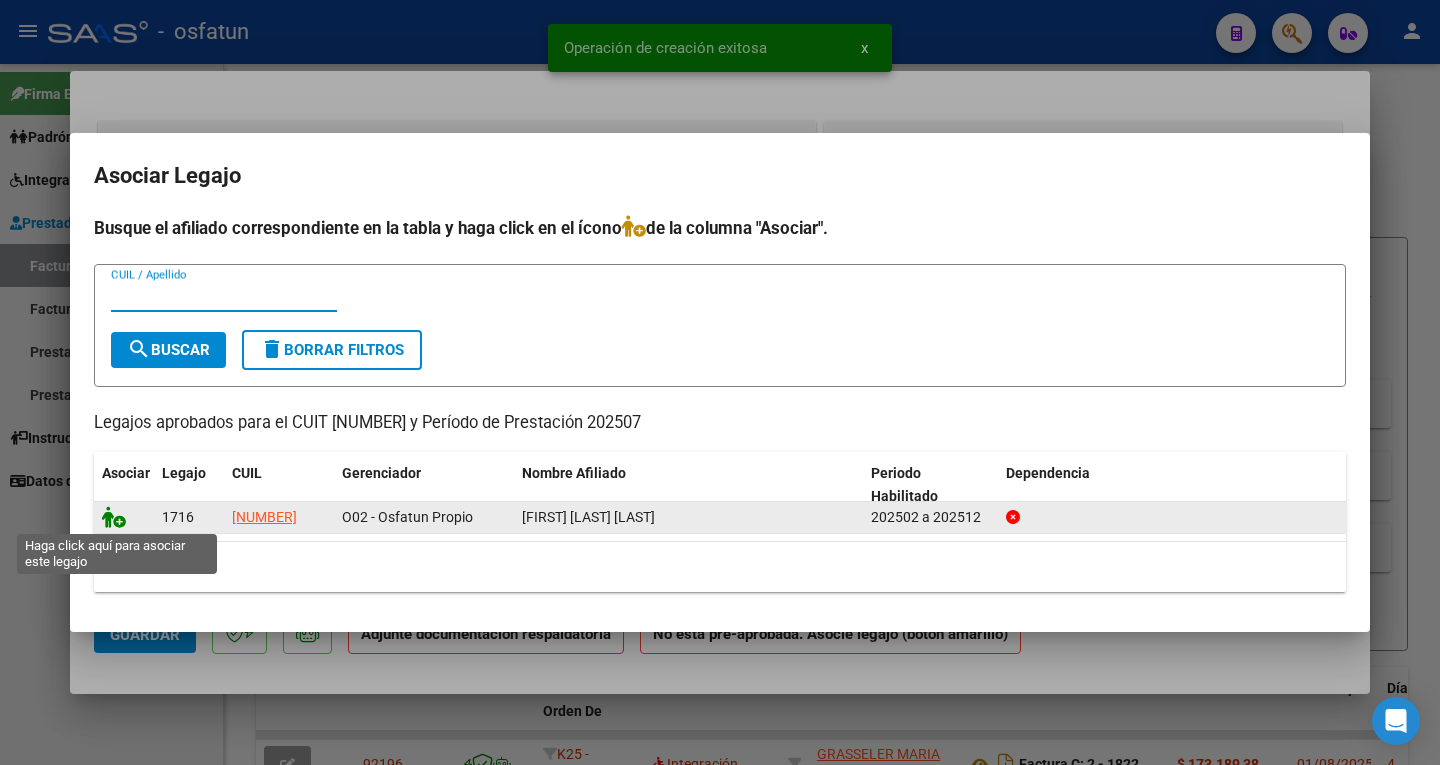 click 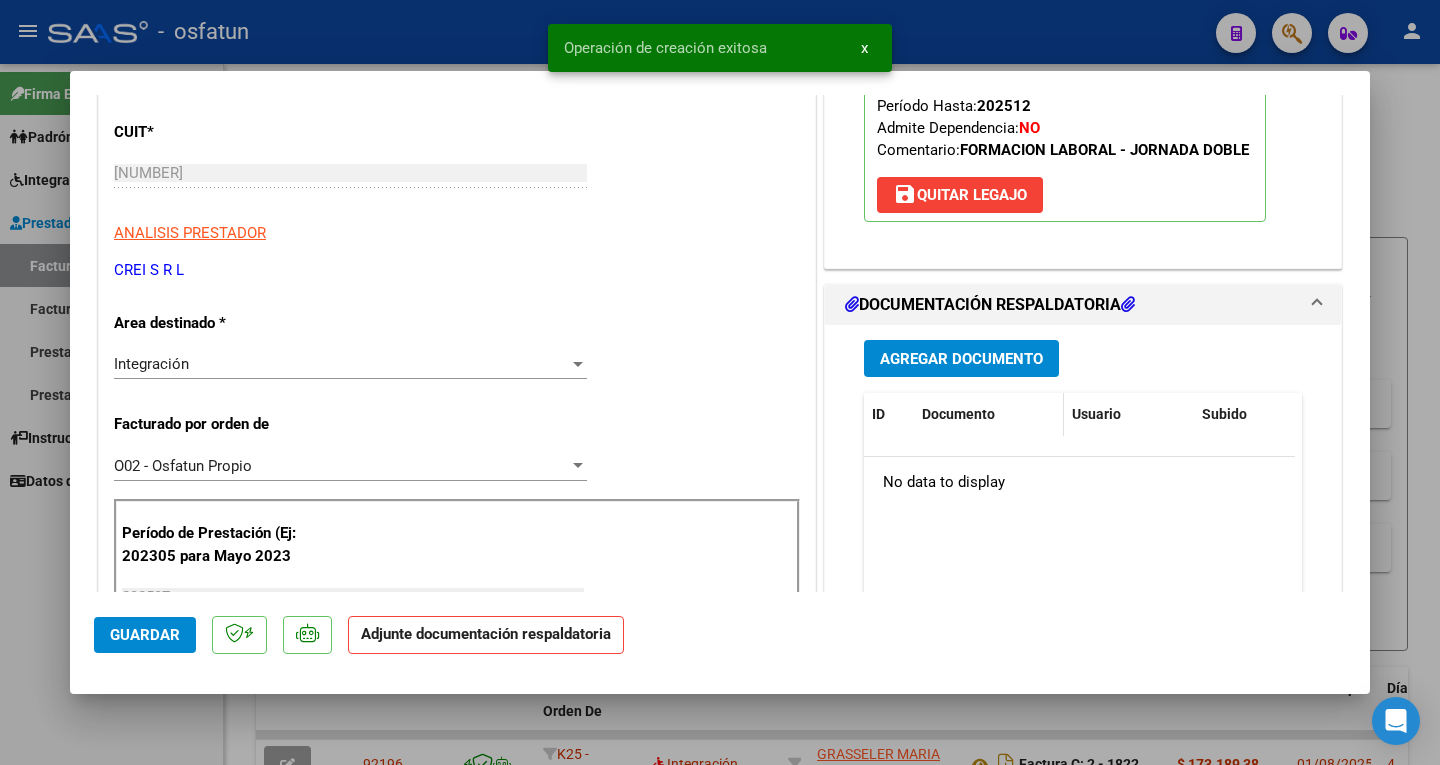 scroll, scrollTop: 400, scrollLeft: 0, axis: vertical 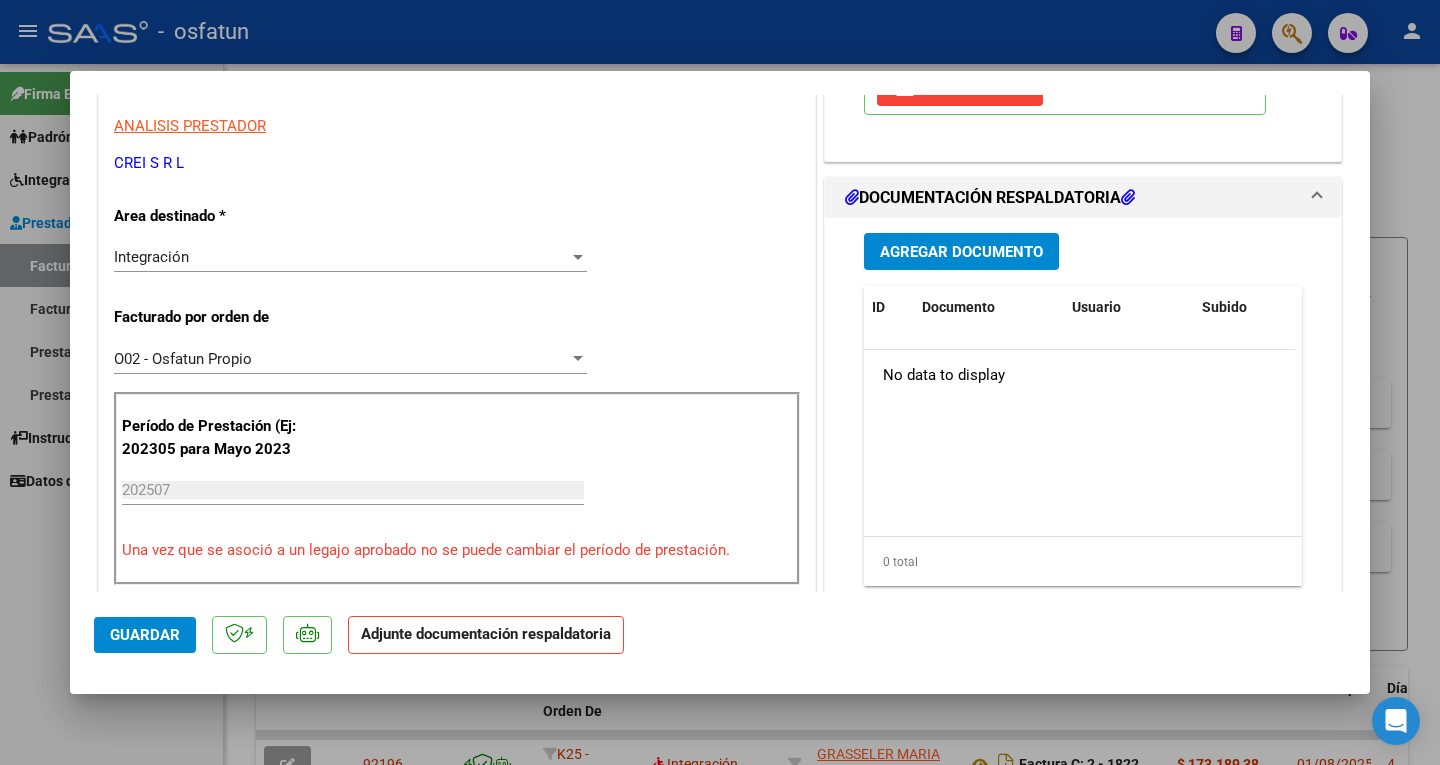 click on "Agregar Documento" at bounding box center (961, 252) 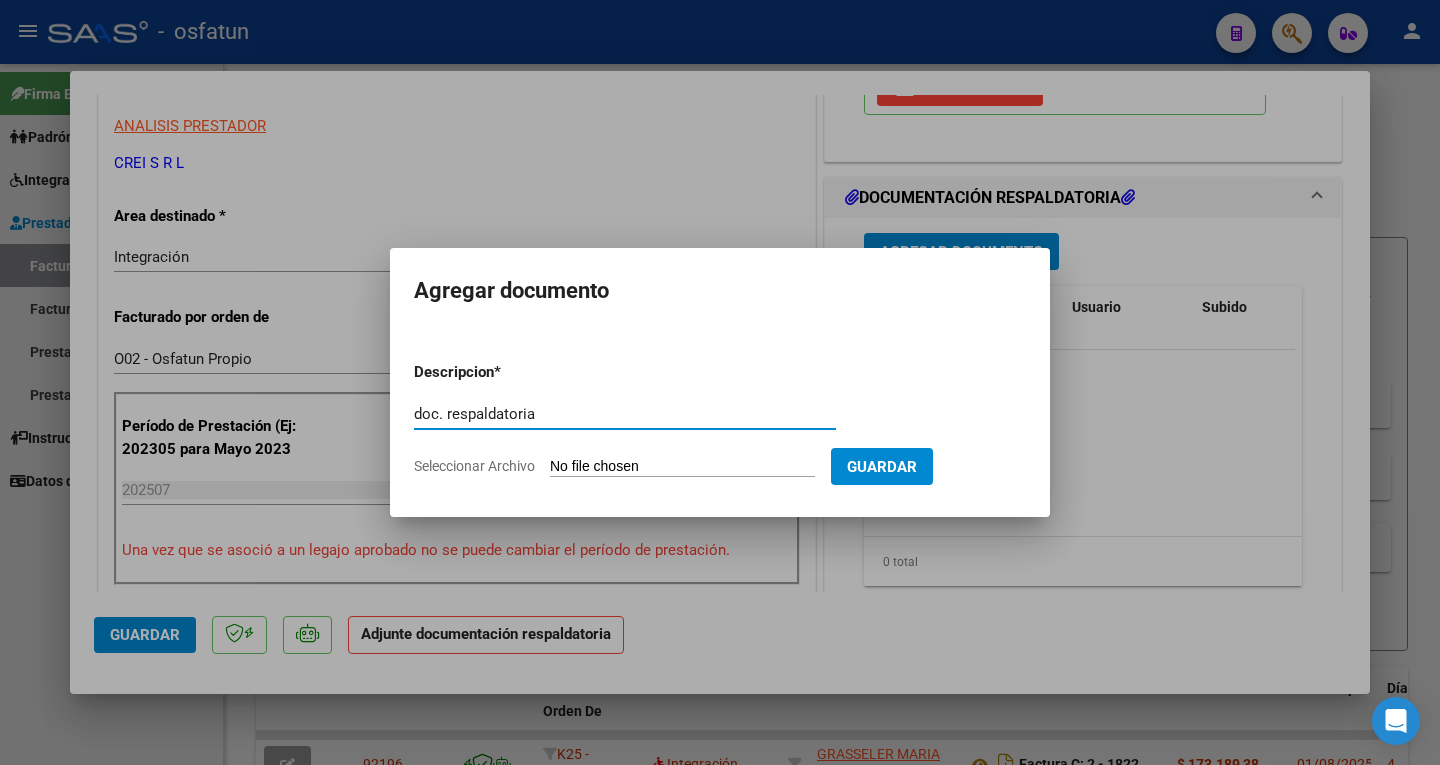 type on "doc. respaldatoria" 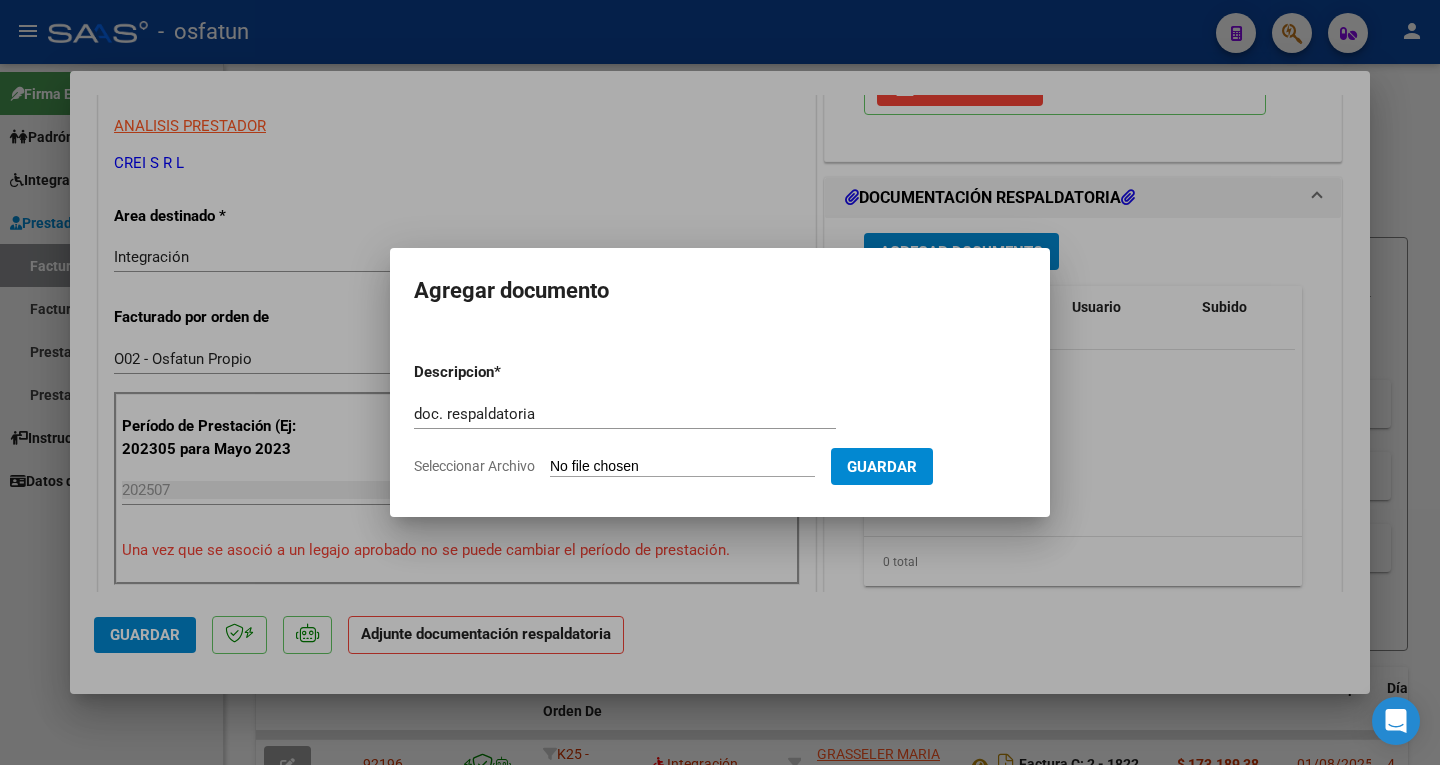 type on "C:\fakepath\LECOQUE JUL.pdf" 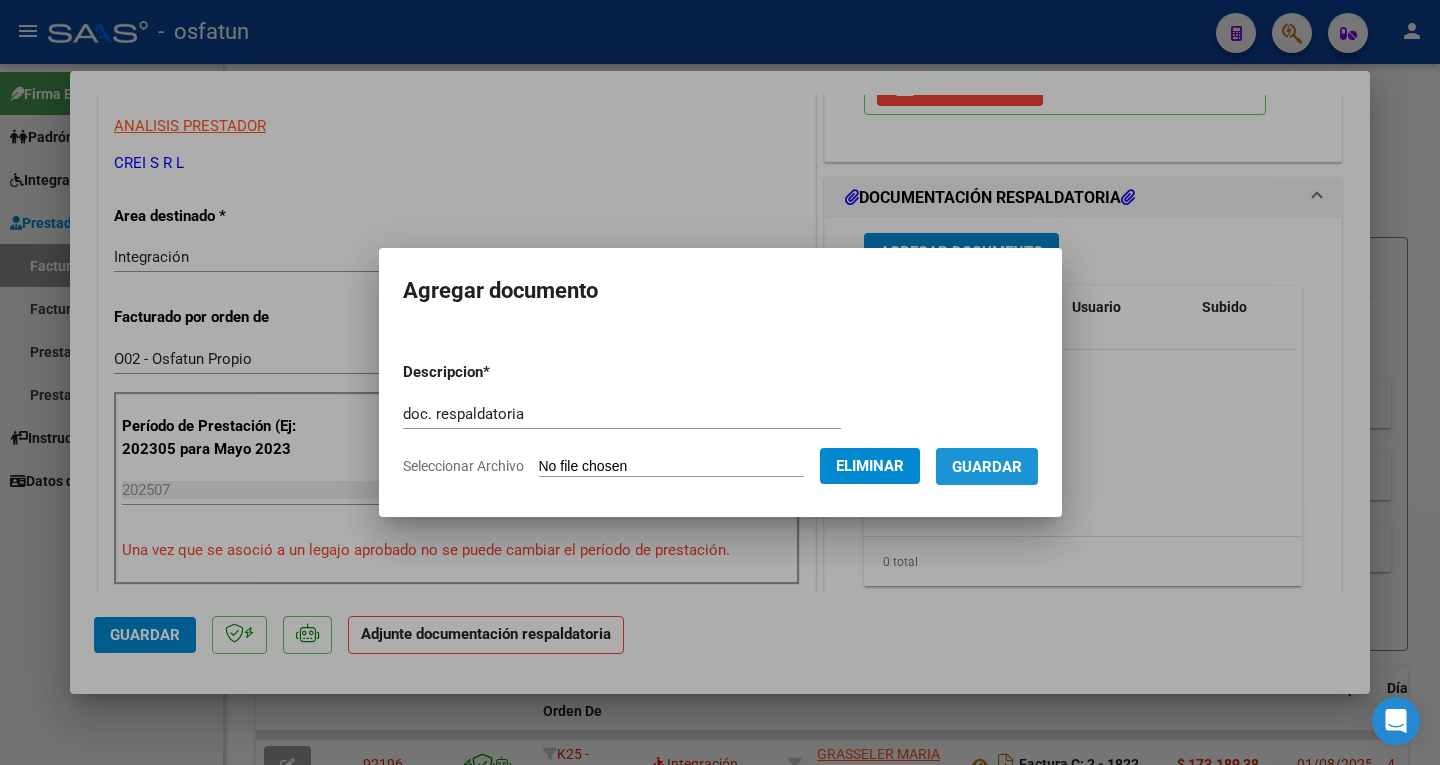 drag, startPoint x: 1005, startPoint y: 473, endPoint x: 974, endPoint y: 429, distance: 53.823788 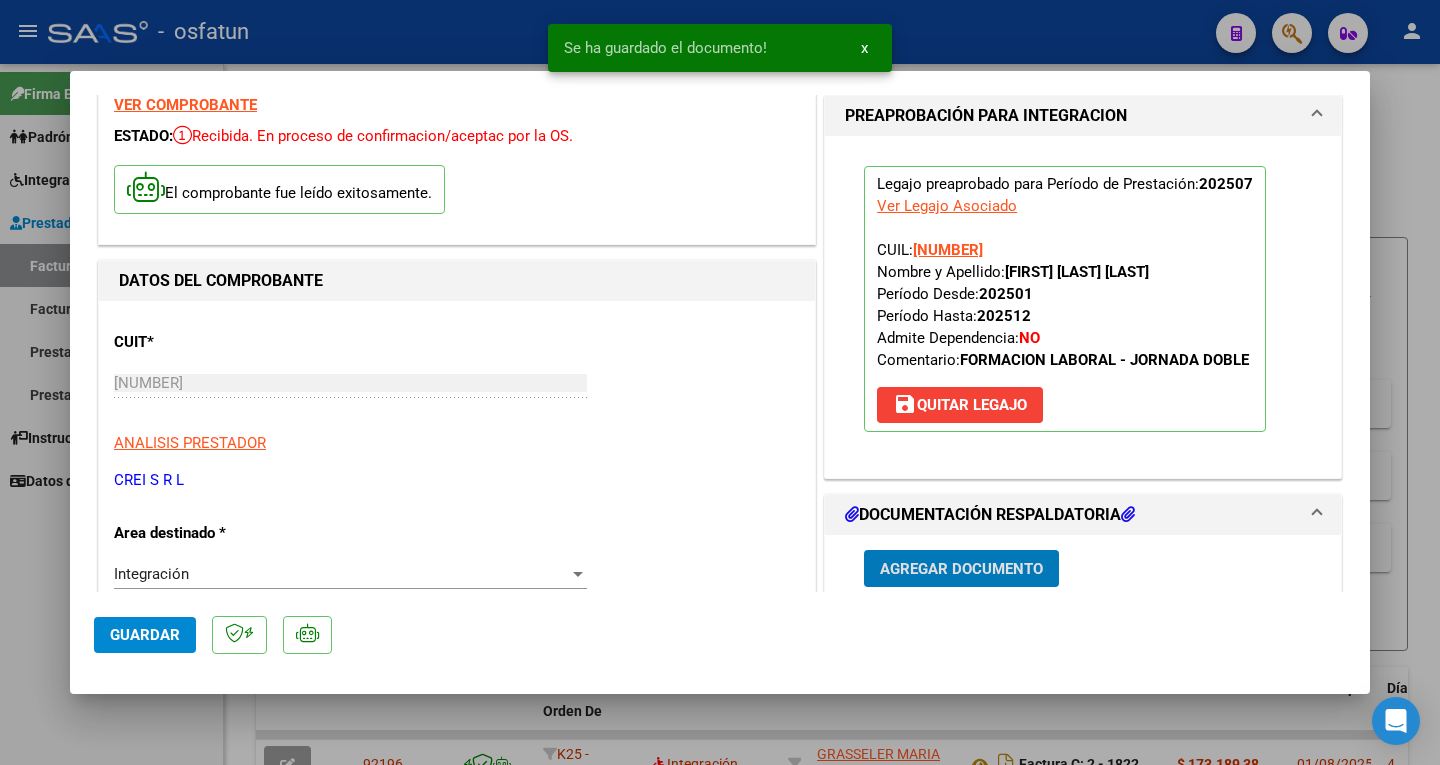 scroll, scrollTop: 0, scrollLeft: 0, axis: both 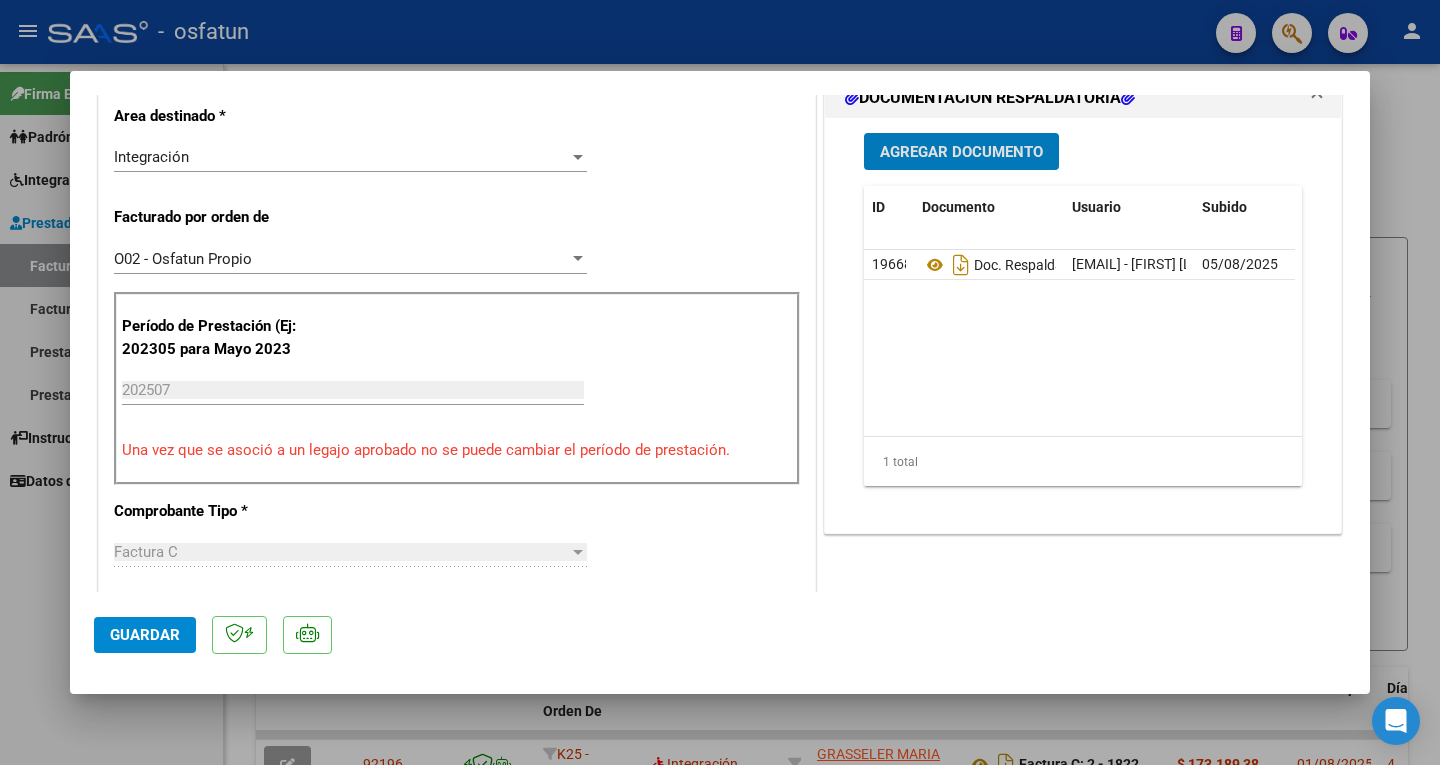 click on "Guardar" 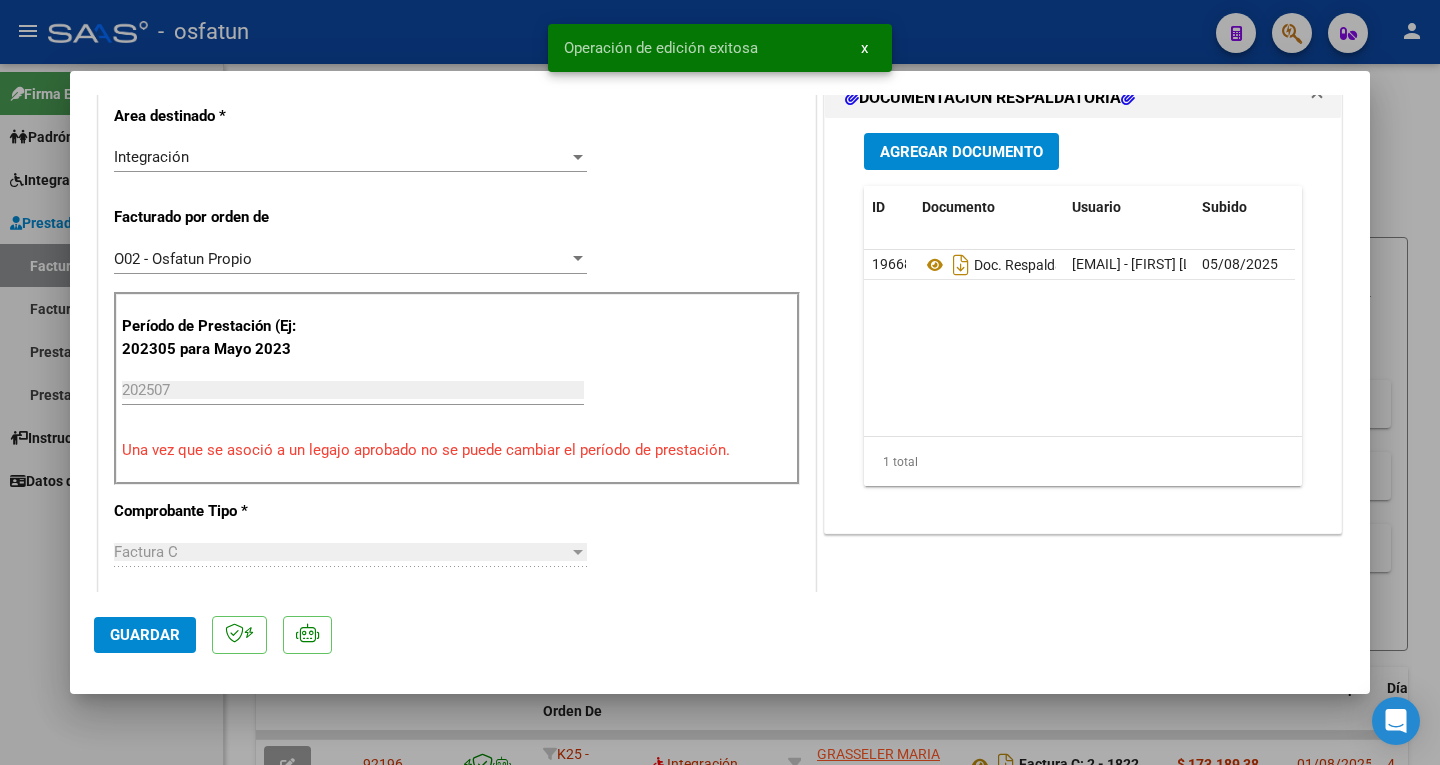 click at bounding box center [720, 382] 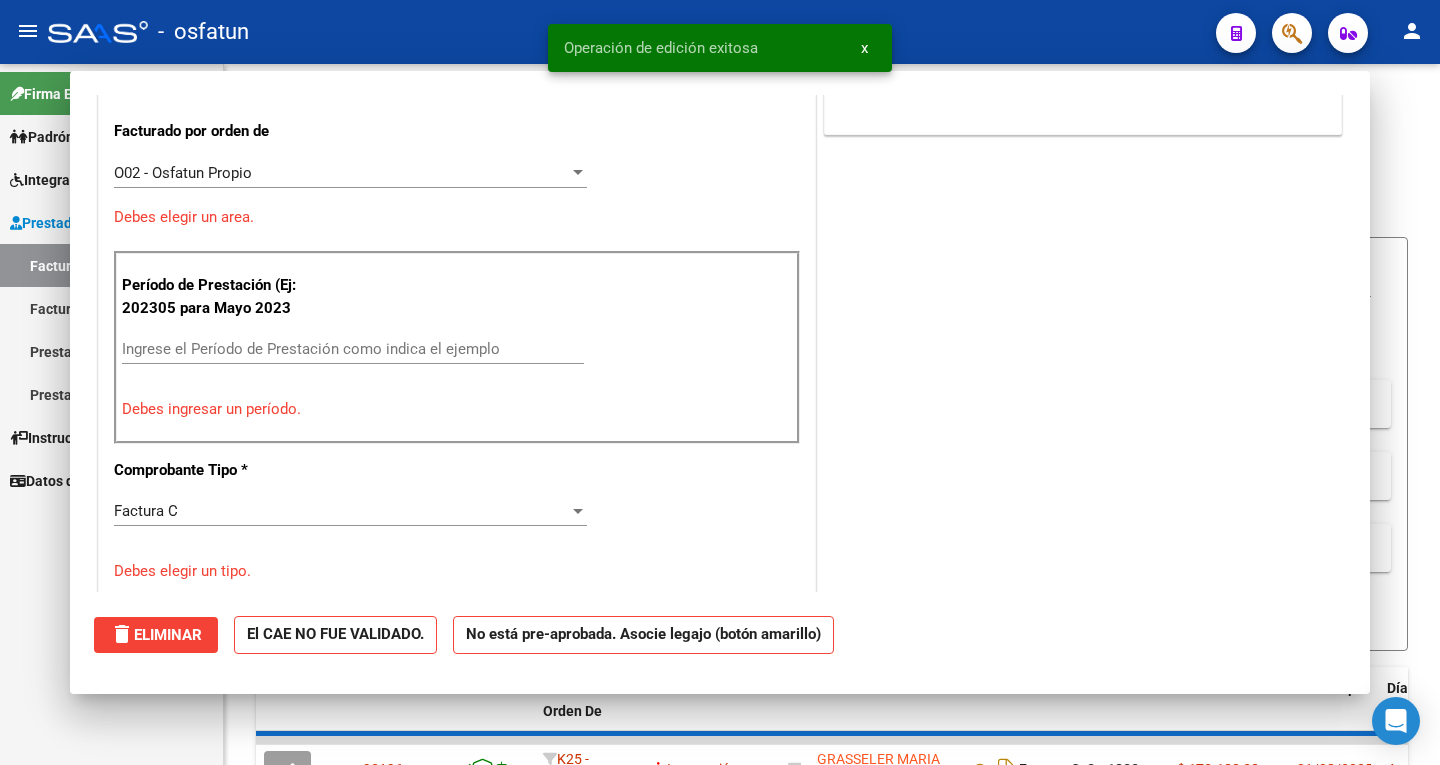 scroll, scrollTop: 414, scrollLeft: 0, axis: vertical 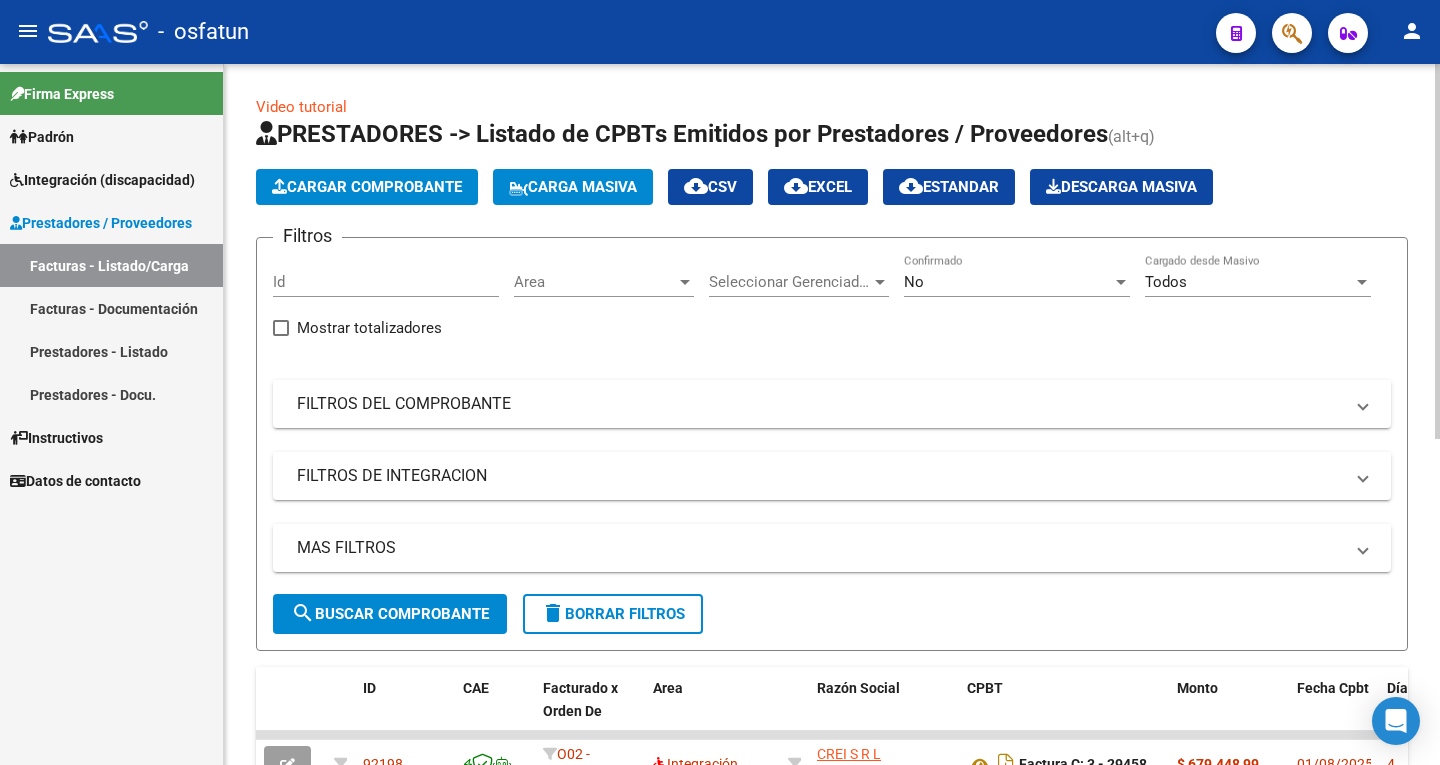 click on "Cargar Comprobante" 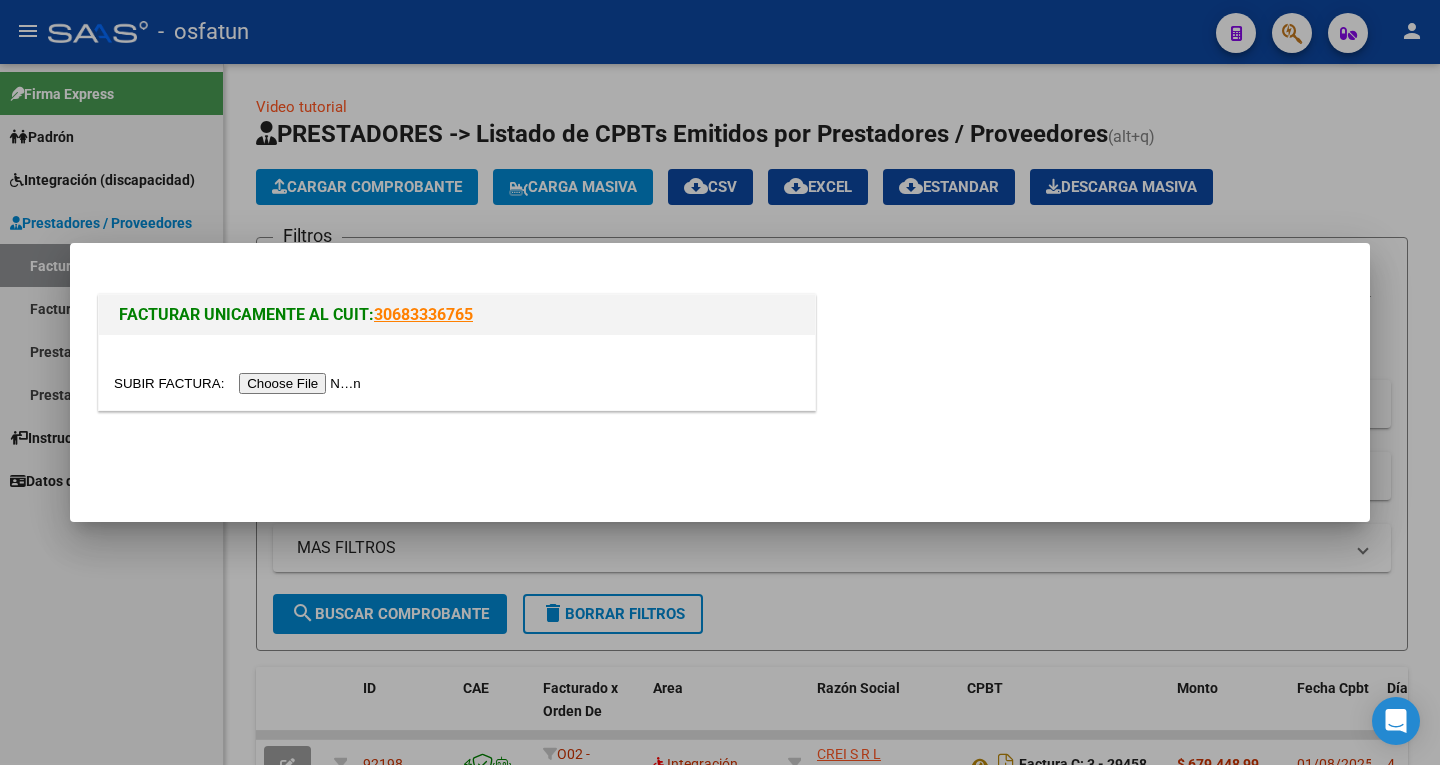 click at bounding box center [240, 383] 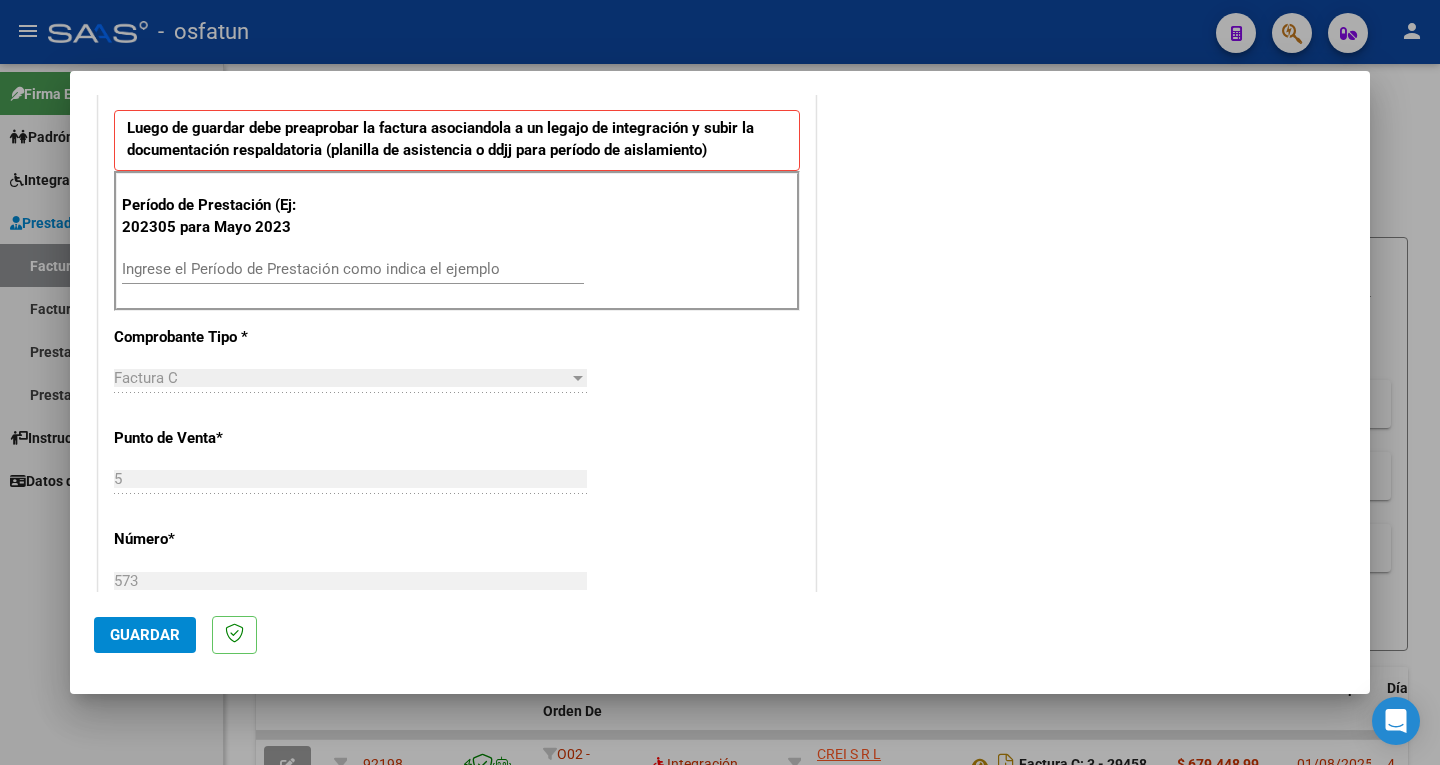 scroll, scrollTop: 700, scrollLeft: 0, axis: vertical 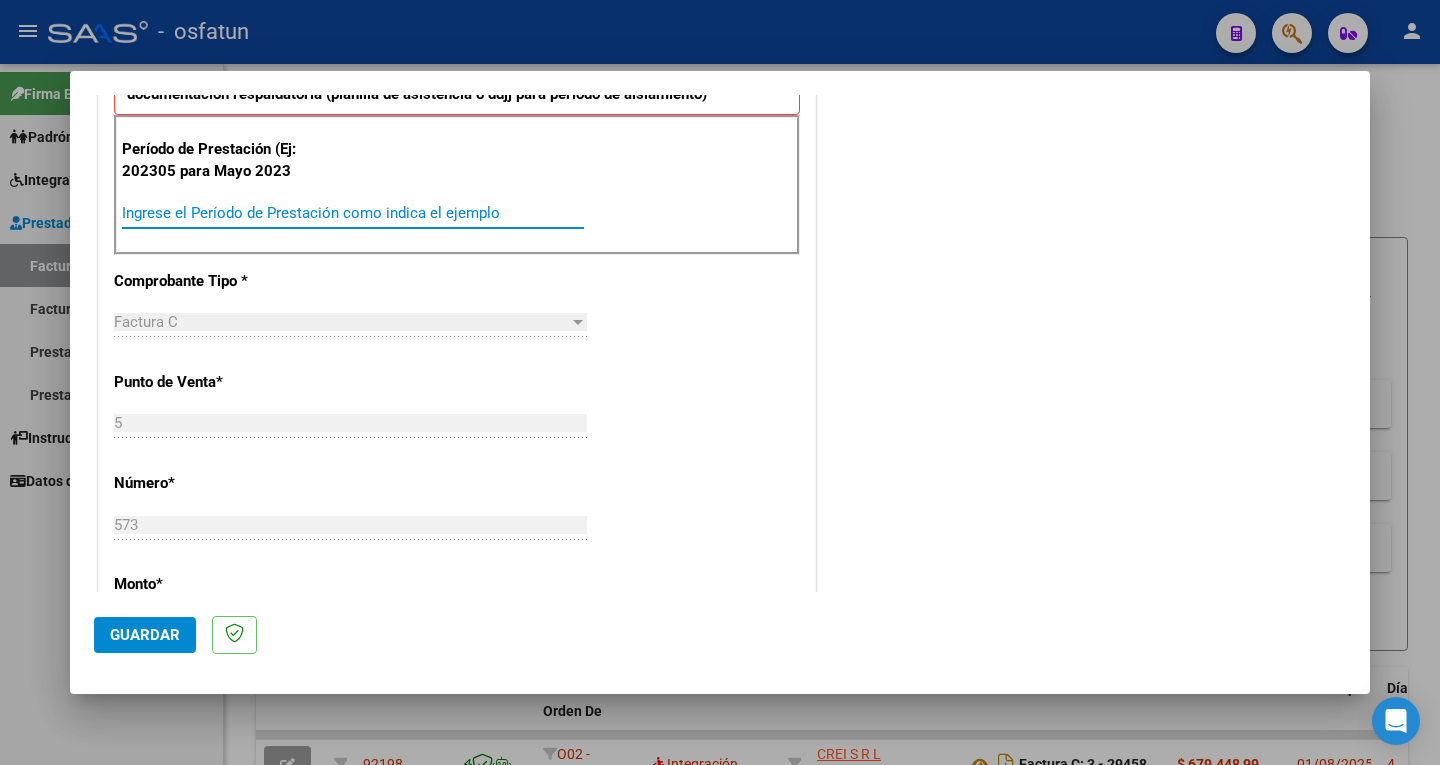 click on "Ingrese el Período de Prestación como indica el ejemplo" at bounding box center (353, 213) 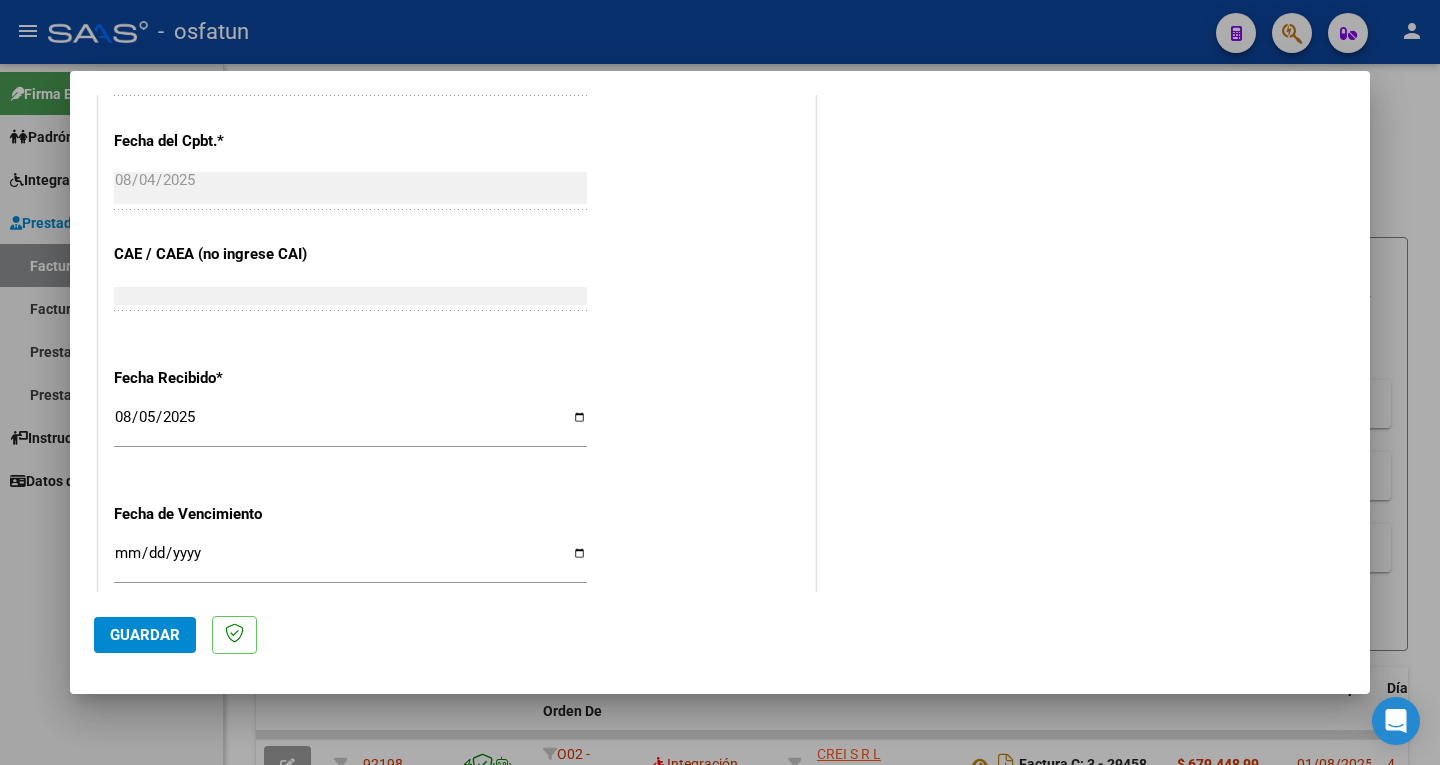 scroll, scrollTop: 1478, scrollLeft: 0, axis: vertical 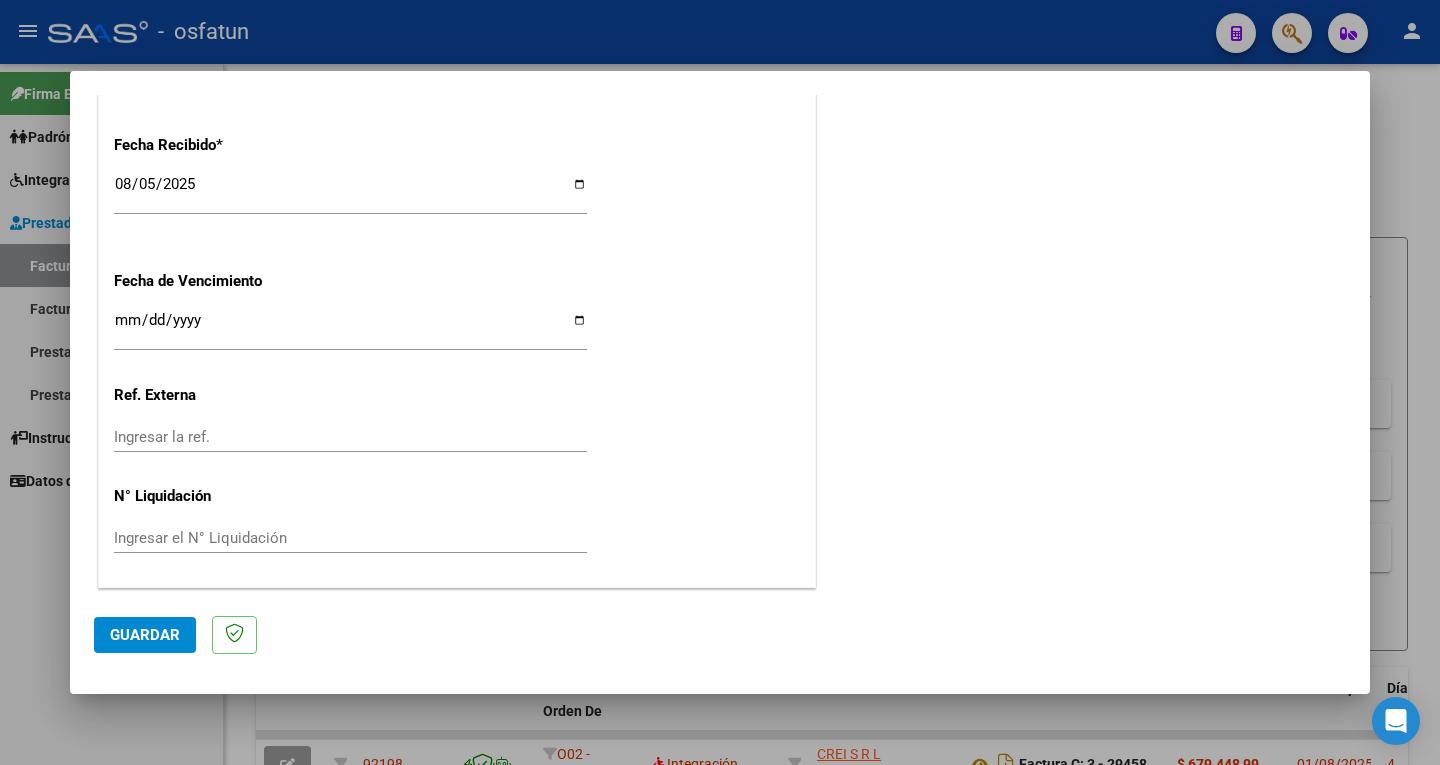 type on "202507" 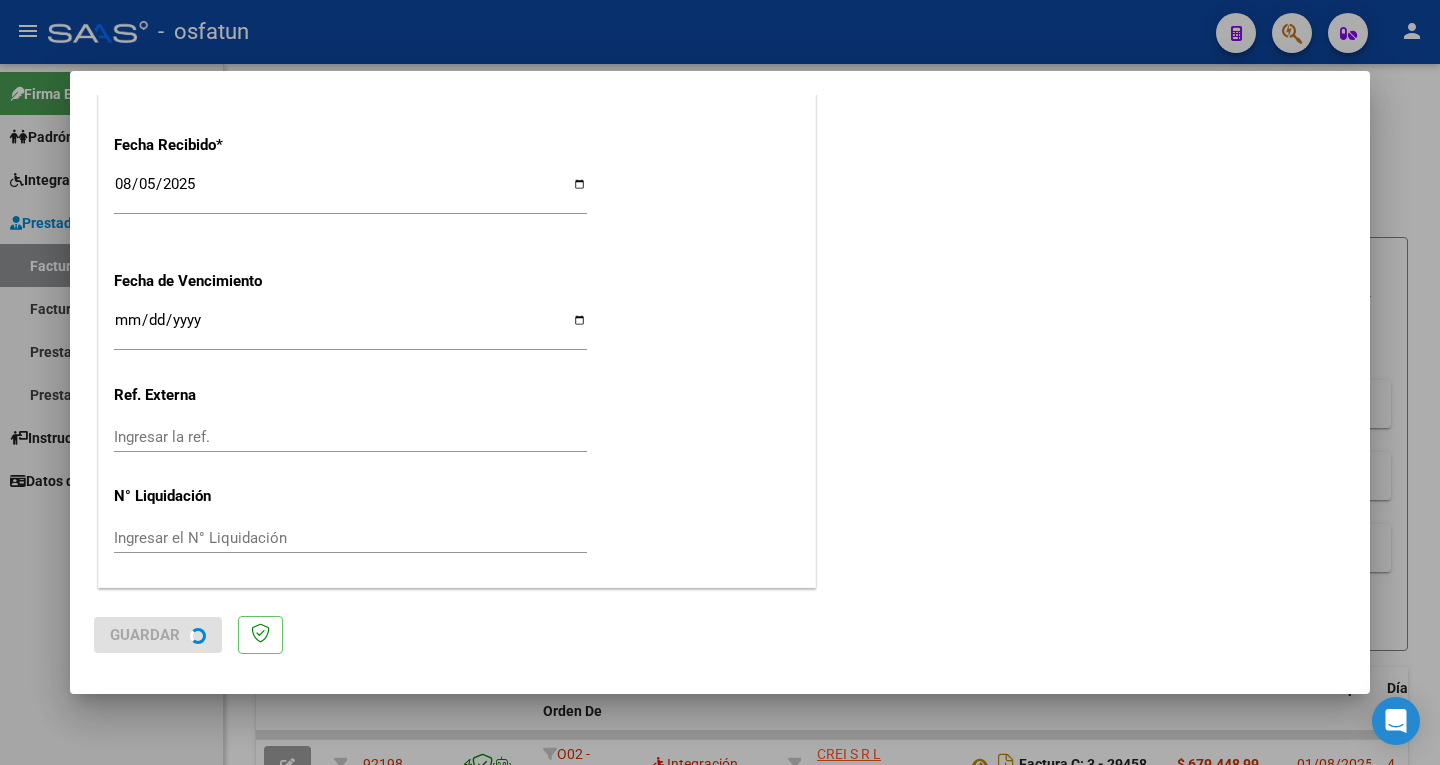 scroll, scrollTop: 0, scrollLeft: 0, axis: both 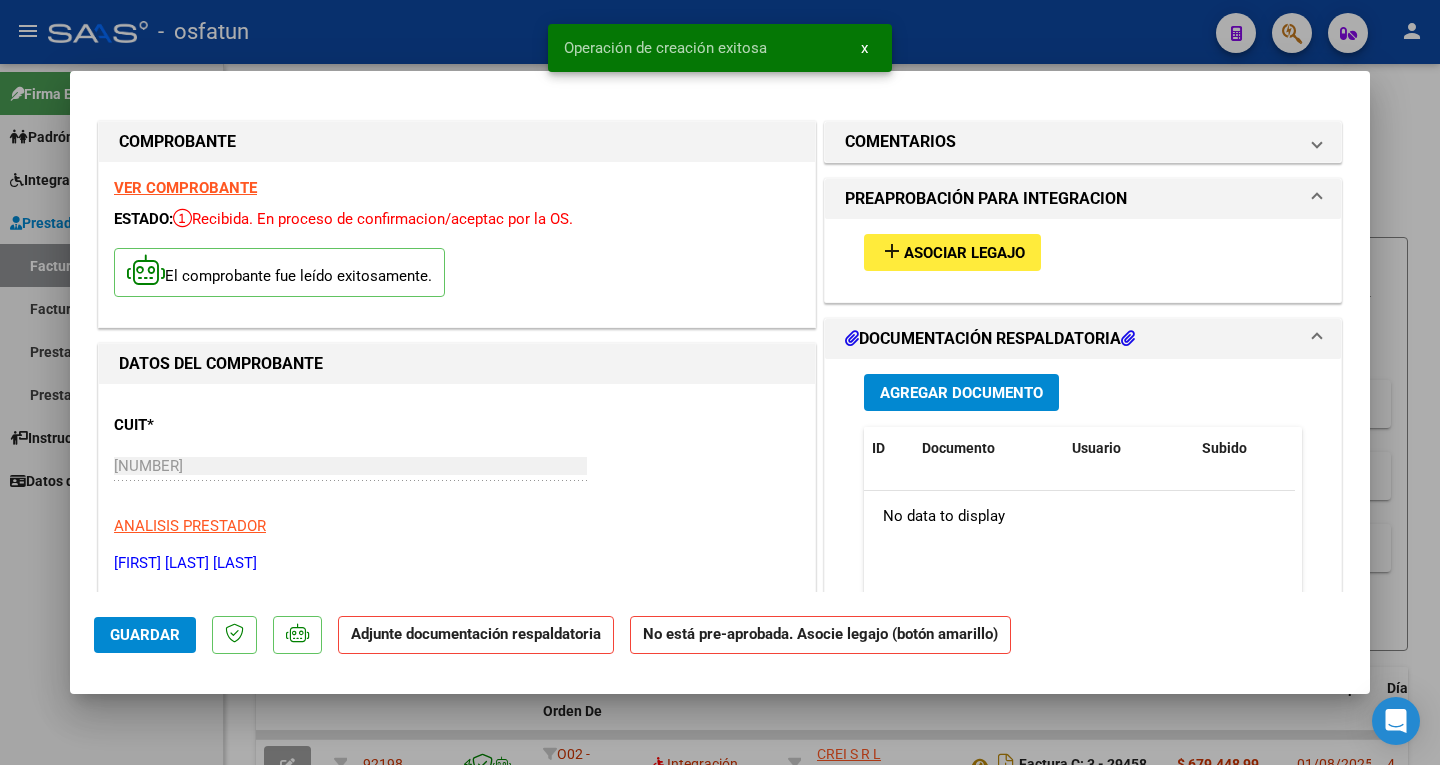 click on "add Asociar Legajo" at bounding box center (1083, 252) 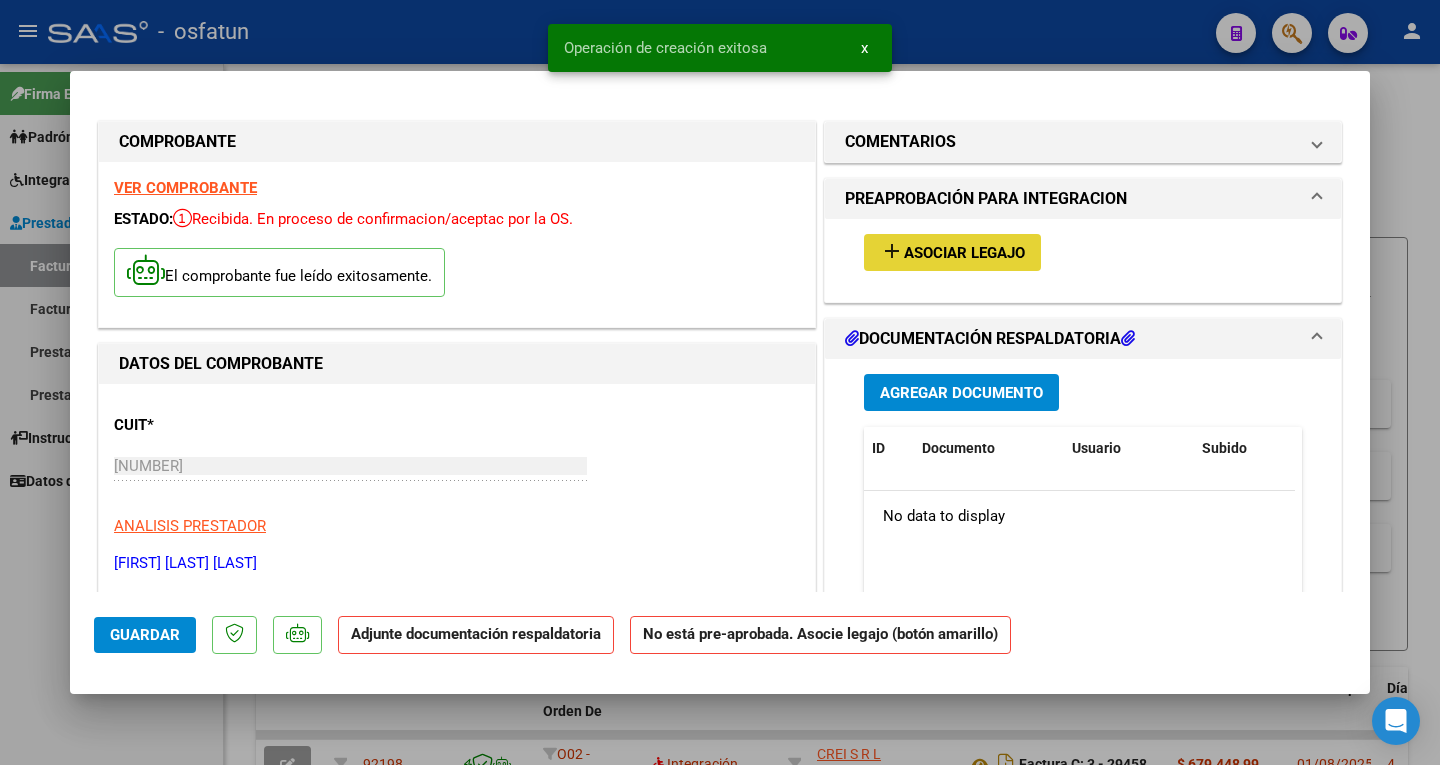 click on "Asociar Legajo" at bounding box center [964, 253] 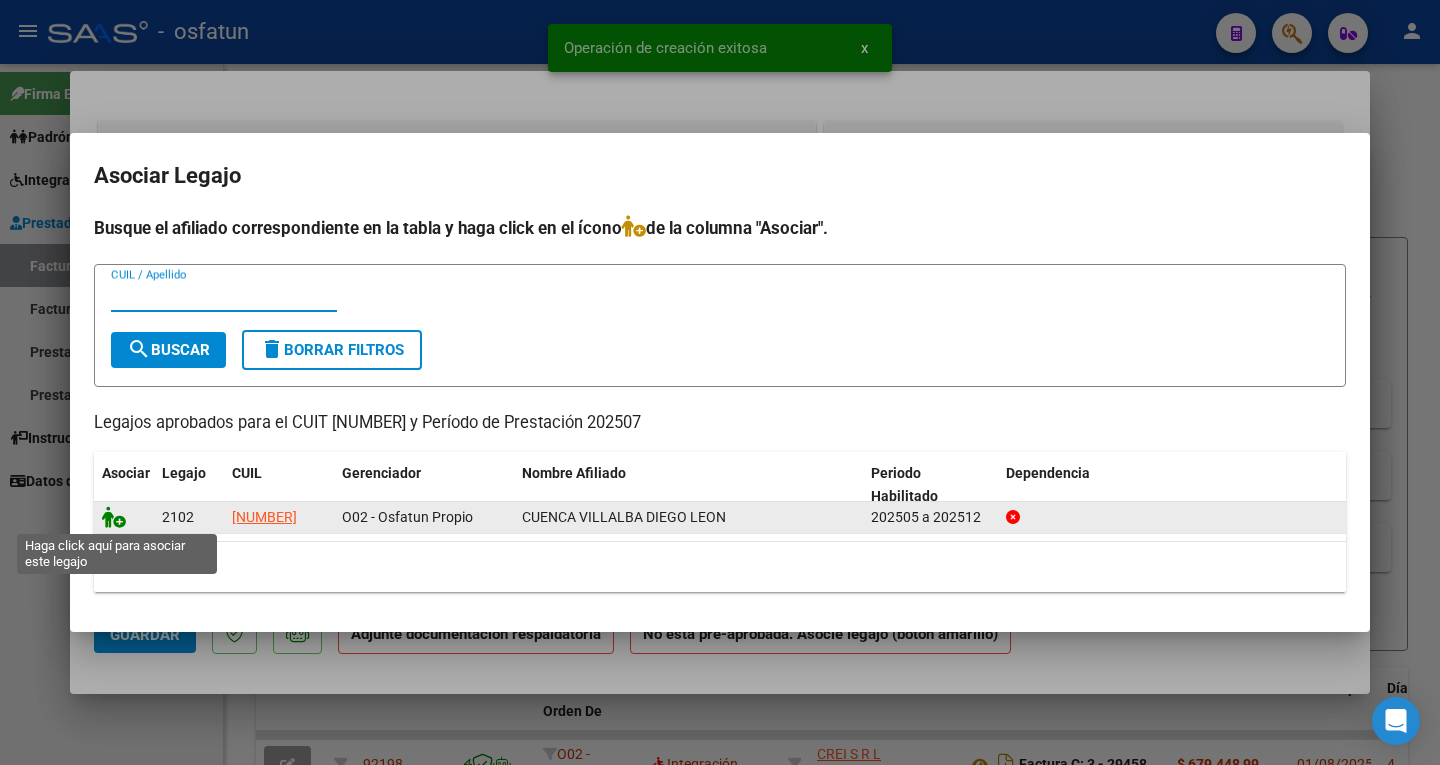 click 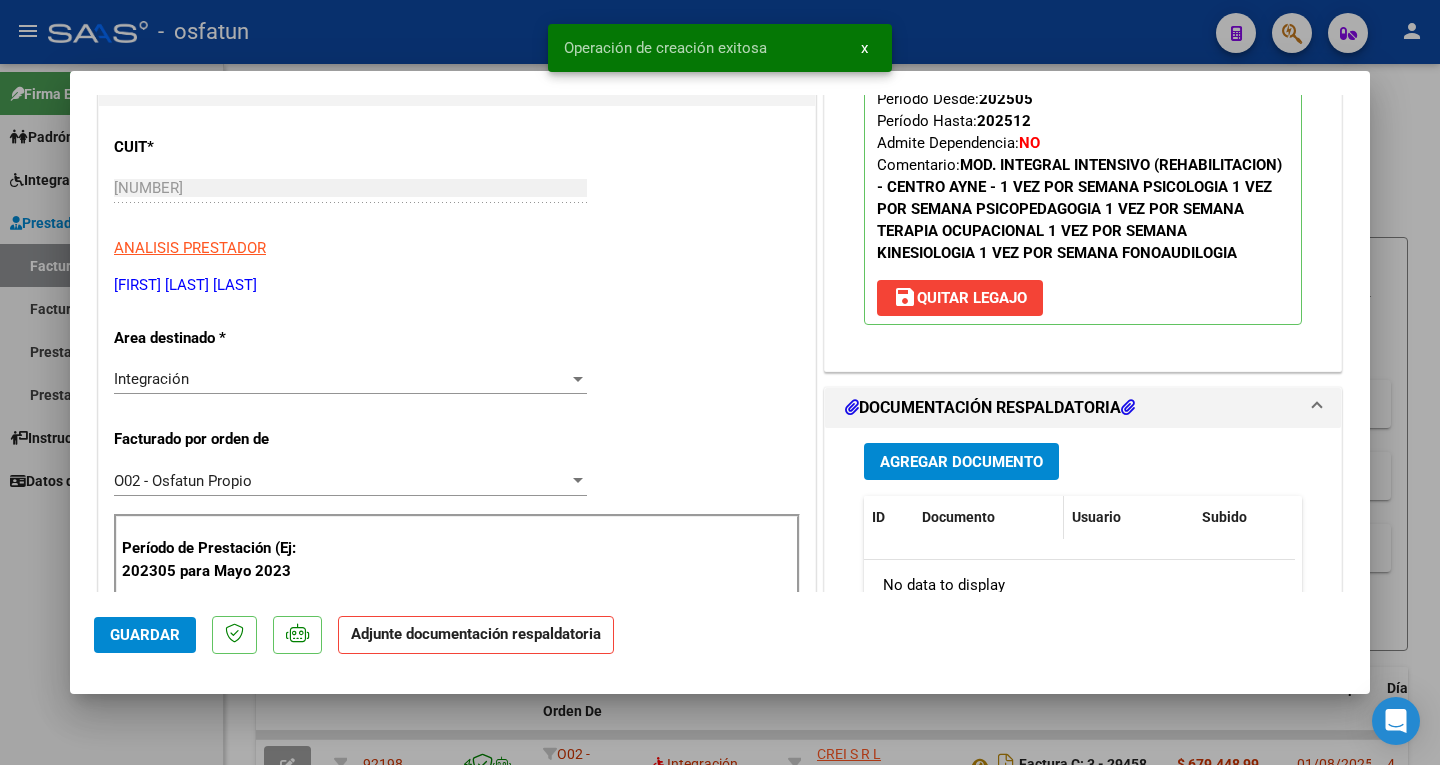 scroll, scrollTop: 300, scrollLeft: 0, axis: vertical 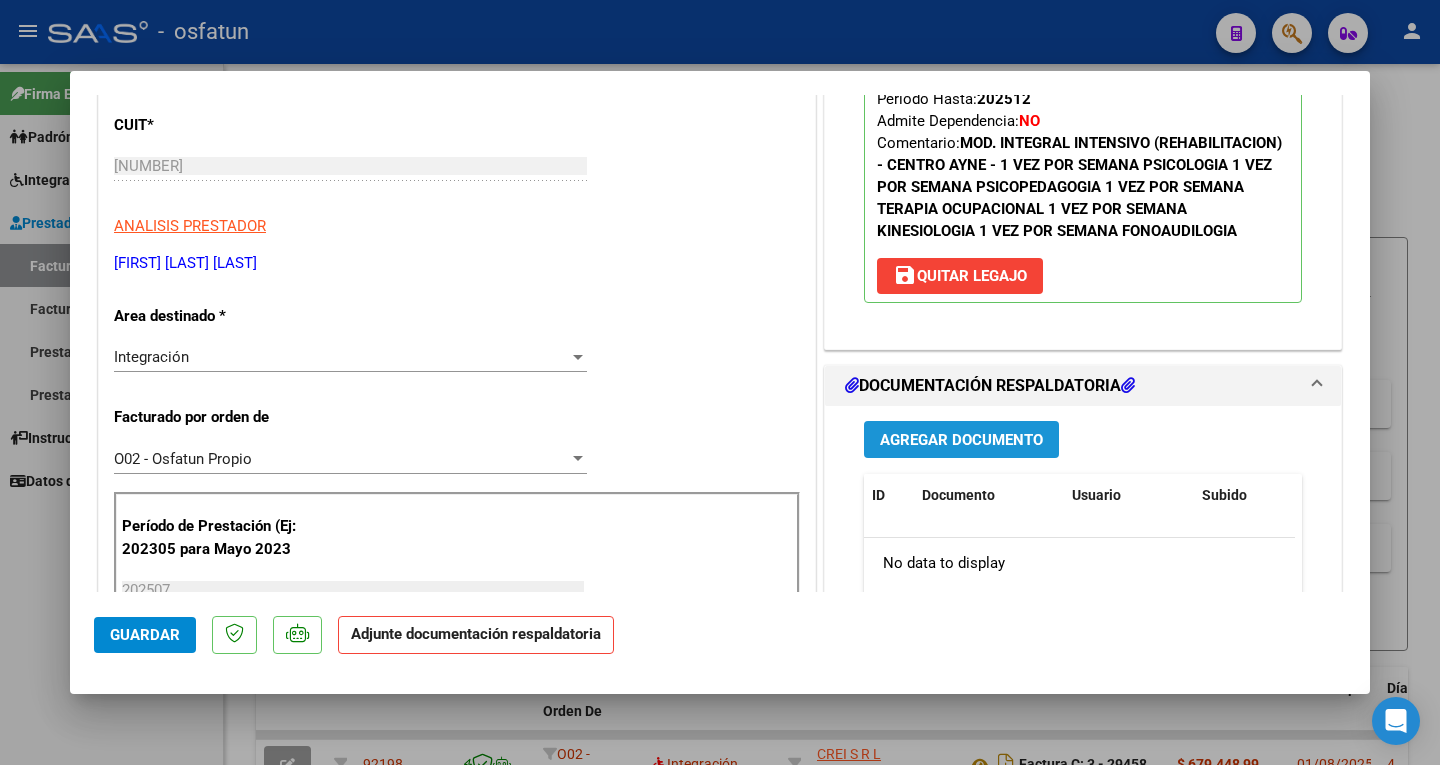 click on "Agregar Documento" at bounding box center (961, 440) 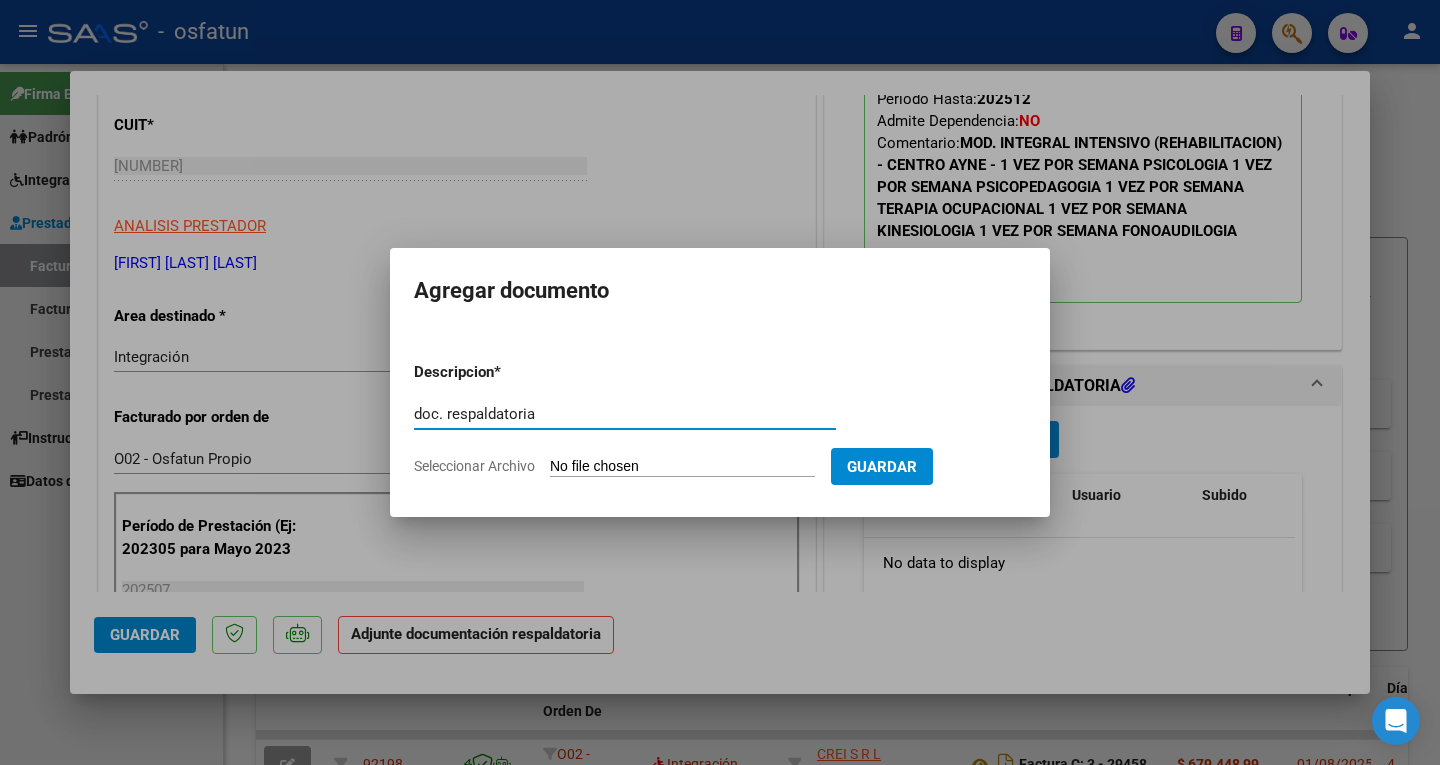 type on "doc. respaldatoria" 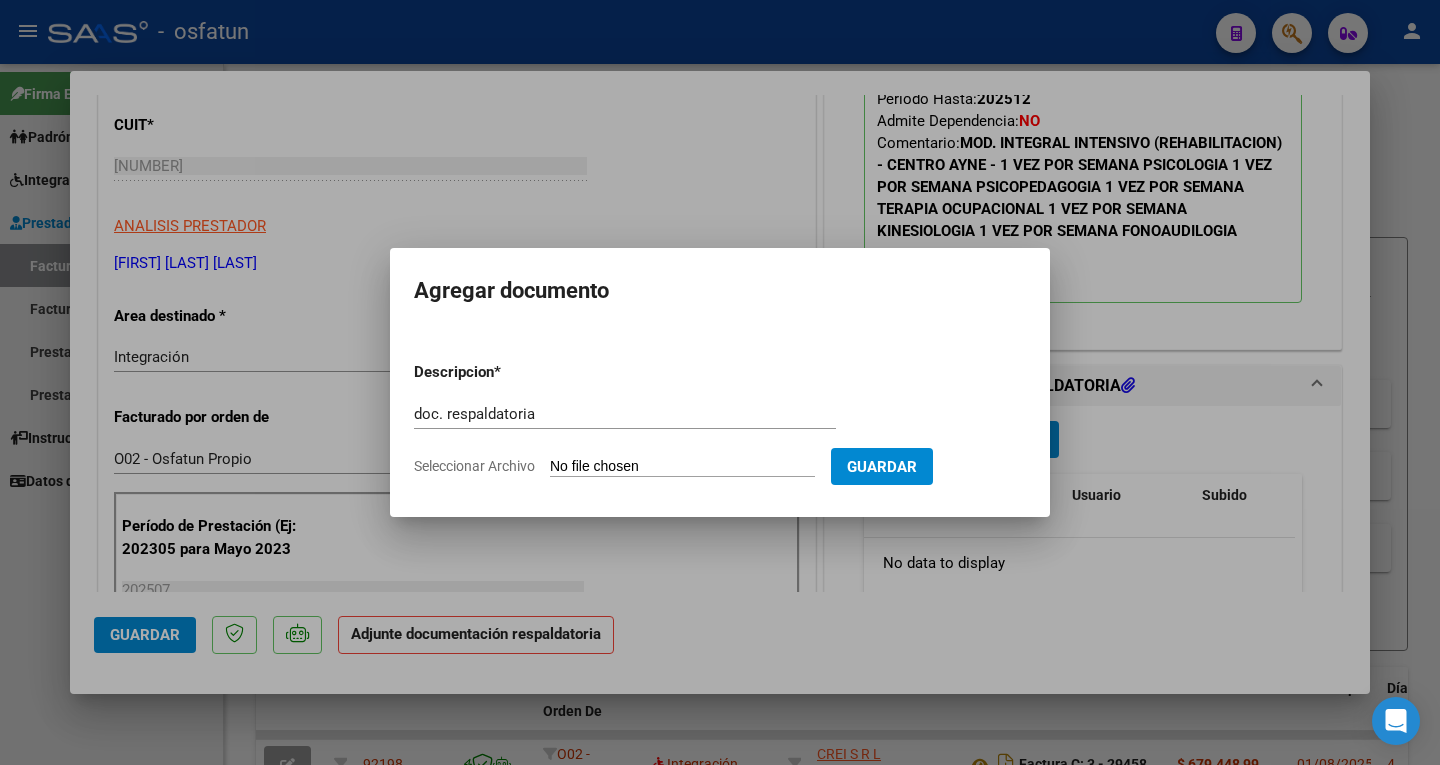 type on "C:\fakepath\ilovepdf_merged (22).pdf" 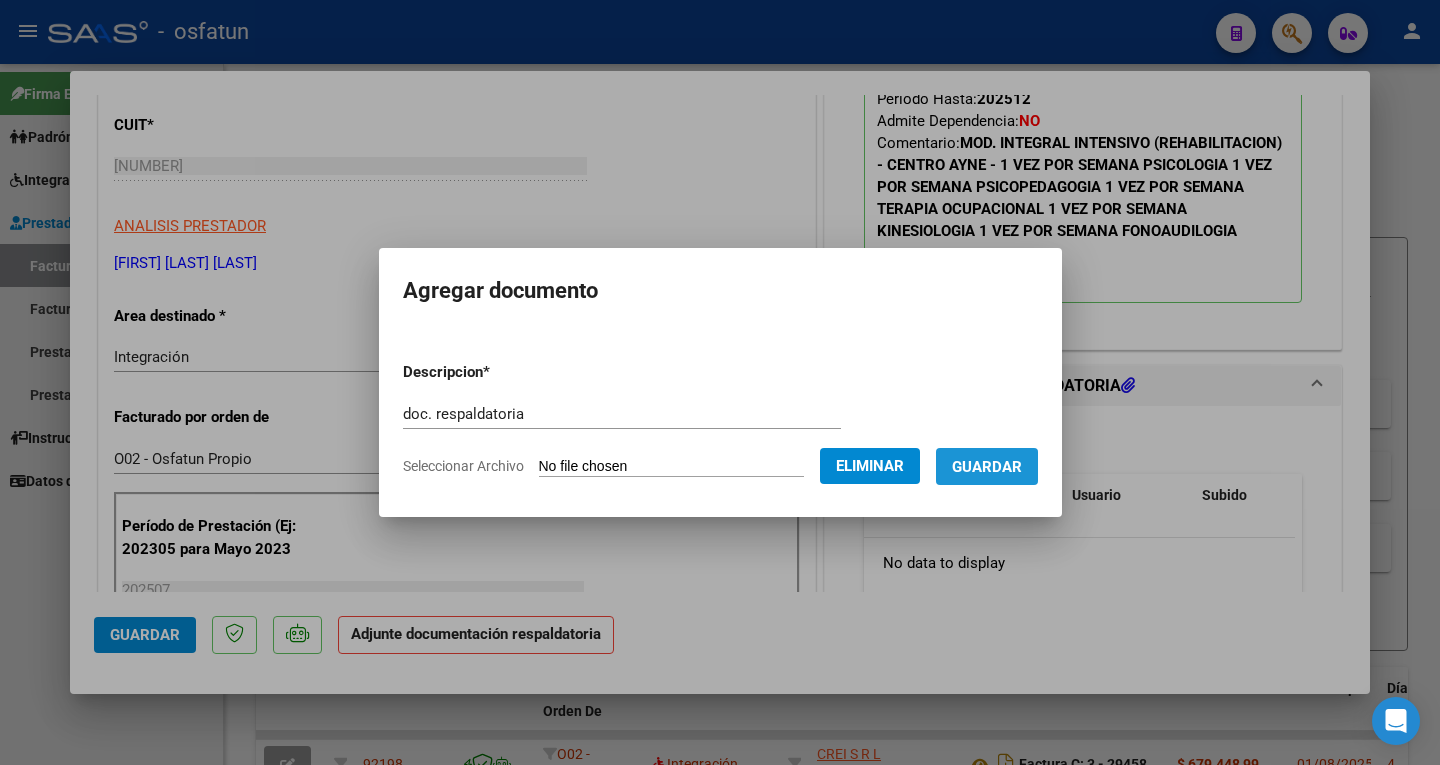 click on "Guardar" at bounding box center [987, 467] 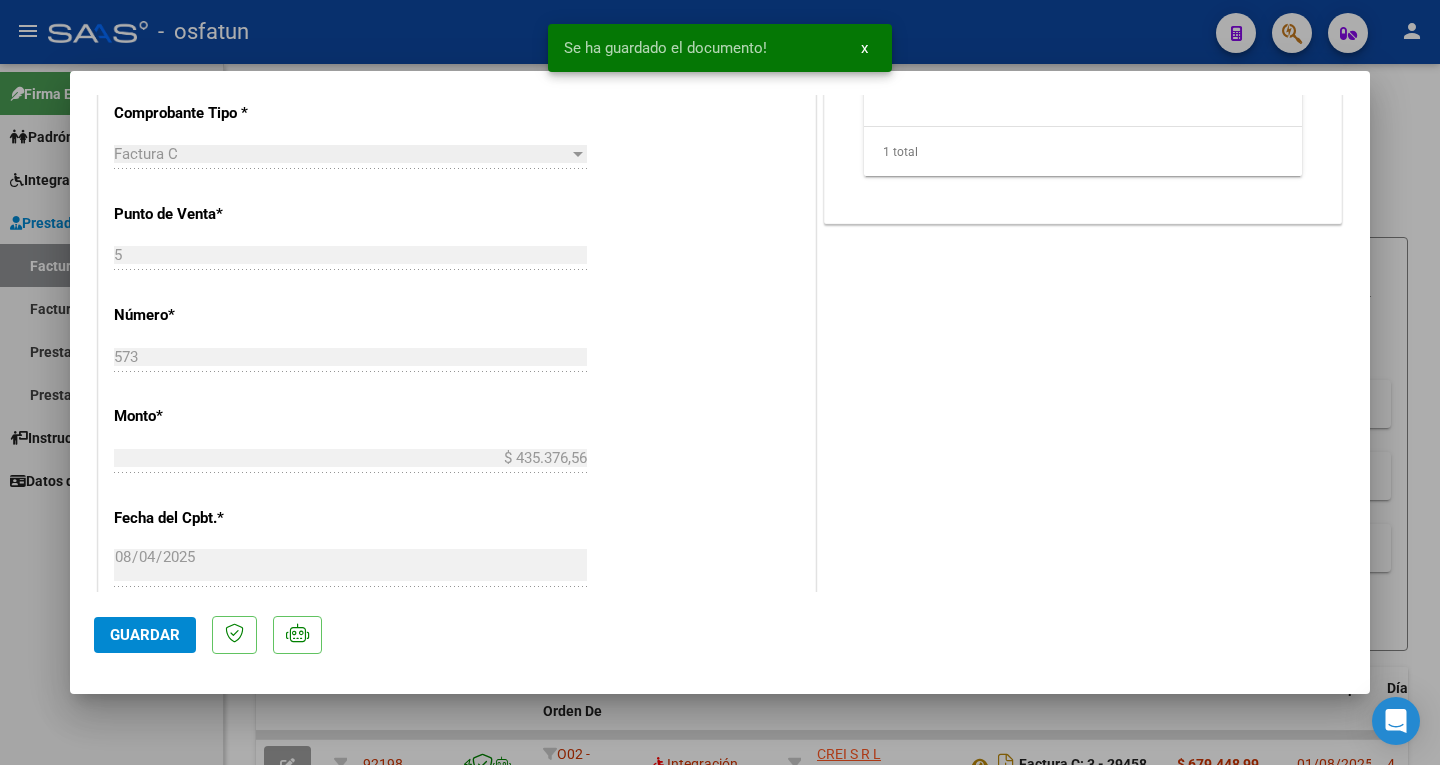 scroll, scrollTop: 900, scrollLeft: 0, axis: vertical 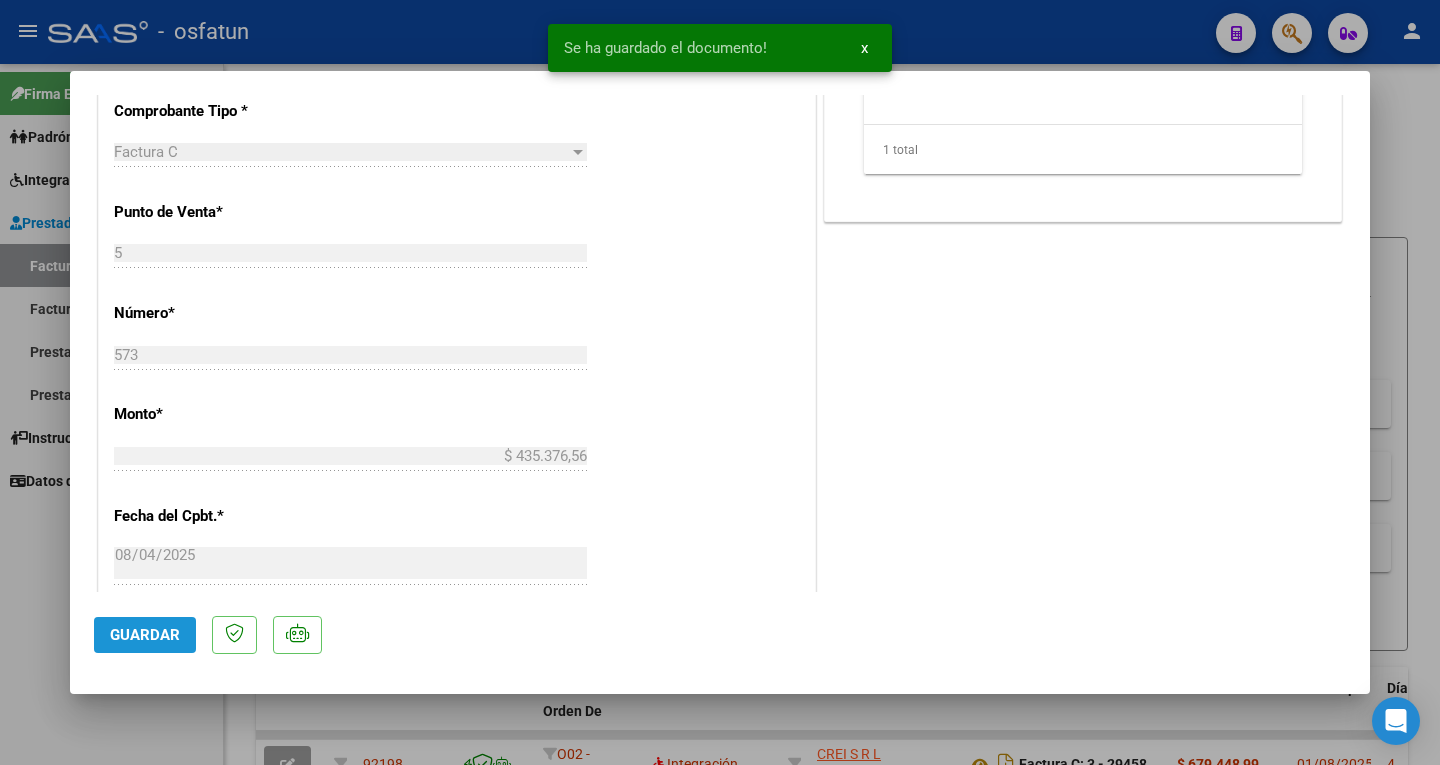 click on "Guardar" 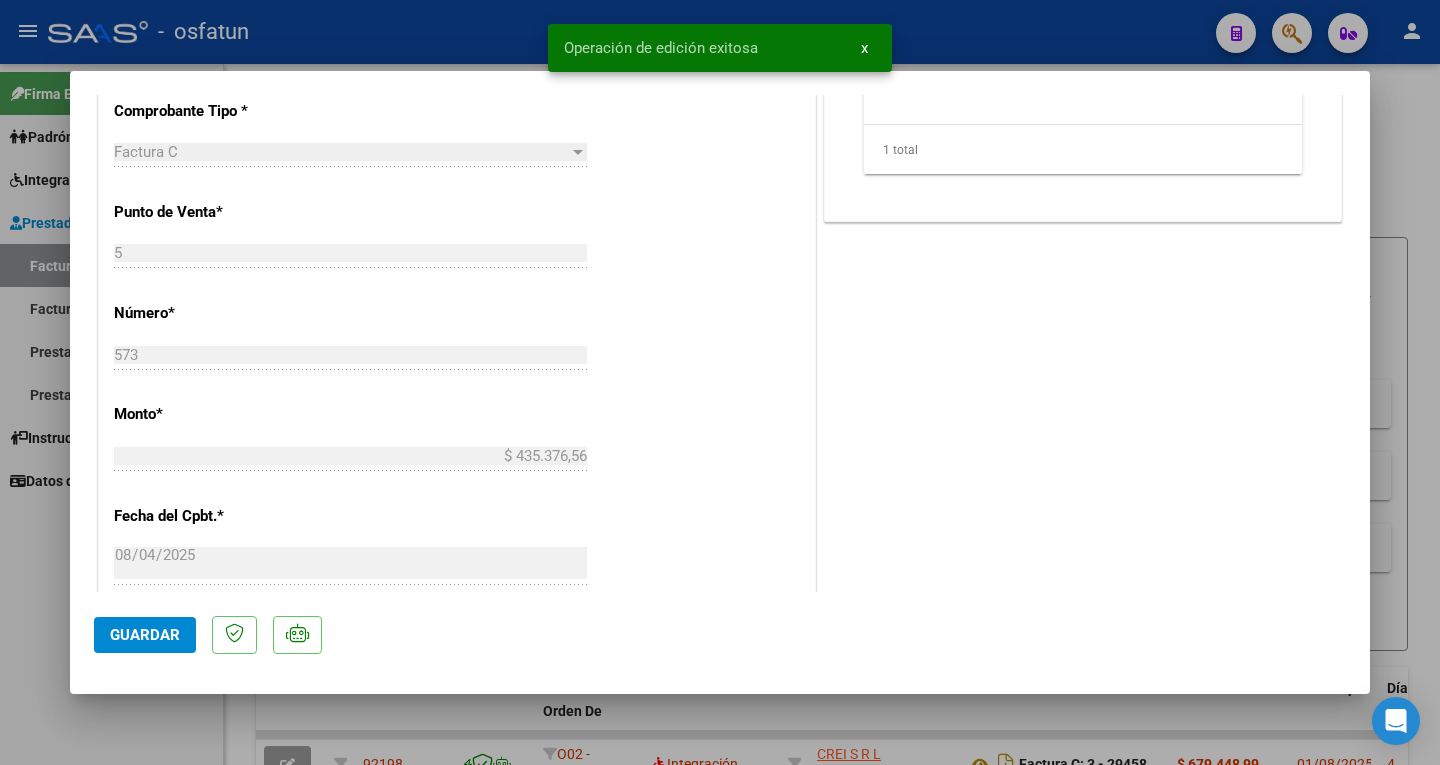 click at bounding box center [720, 382] 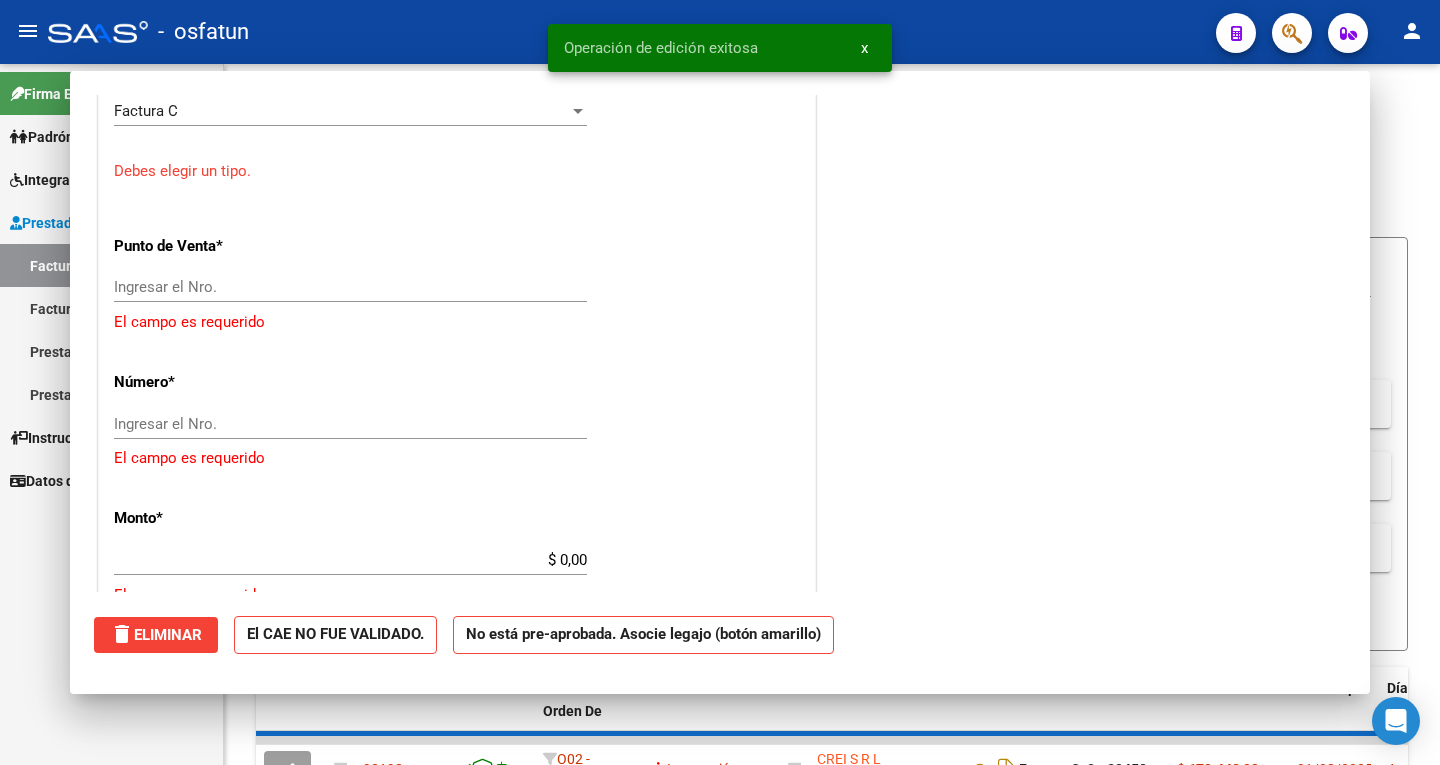 scroll, scrollTop: 859, scrollLeft: 0, axis: vertical 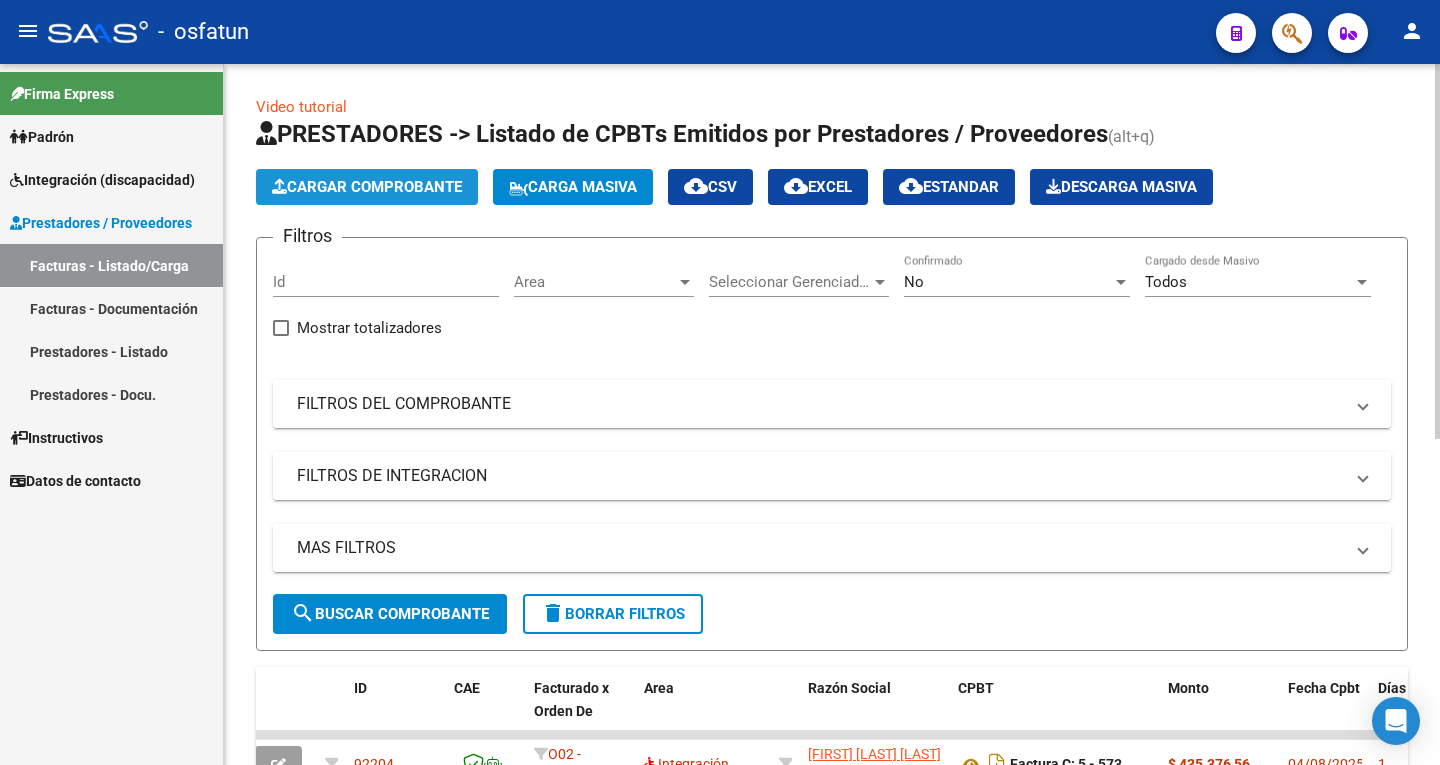 click on "Cargar Comprobante" 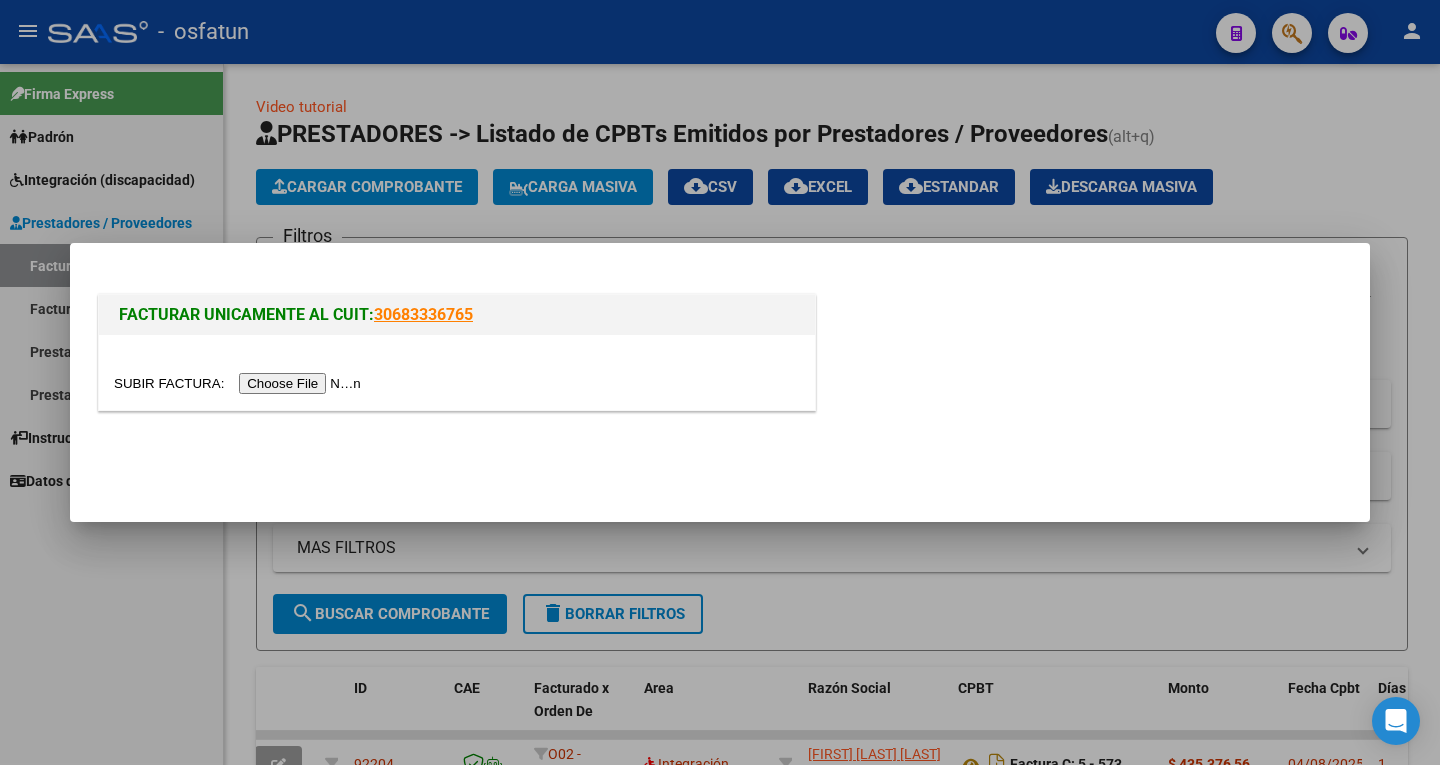 click at bounding box center [240, 383] 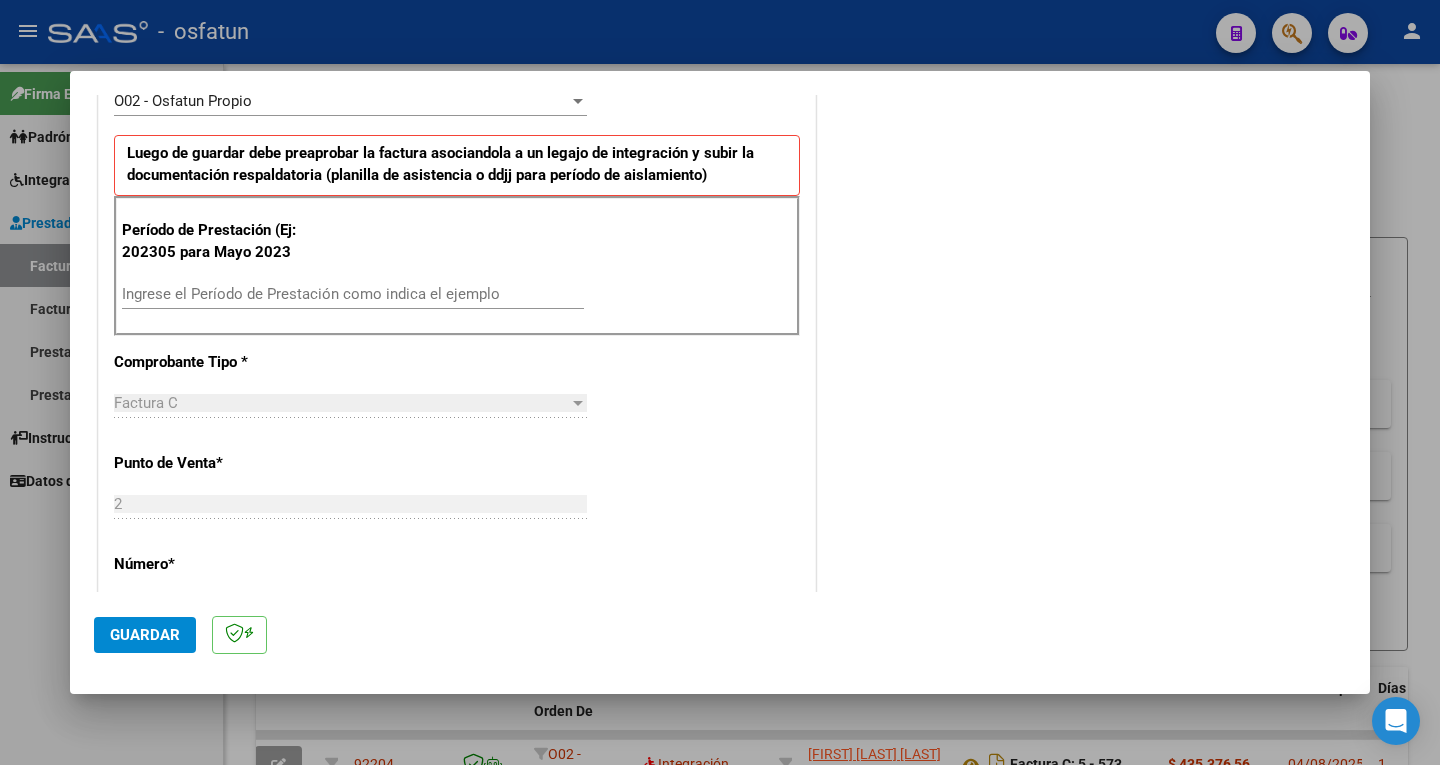 scroll, scrollTop: 600, scrollLeft: 0, axis: vertical 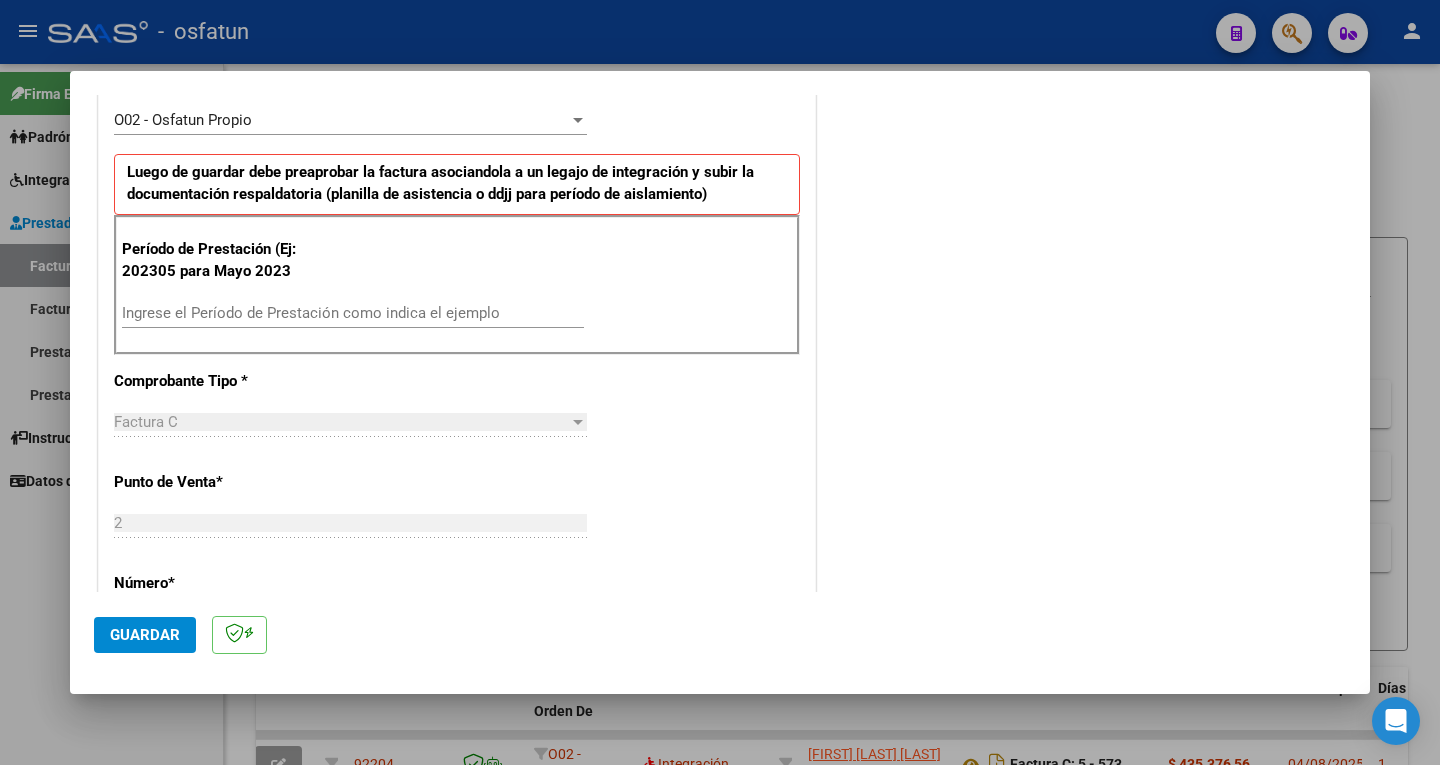 click on "Período de Prestación (Ej: 202305 para Mayo 2023    Ingrese el Período de Prestación como indica el ejemplo" at bounding box center (457, 285) 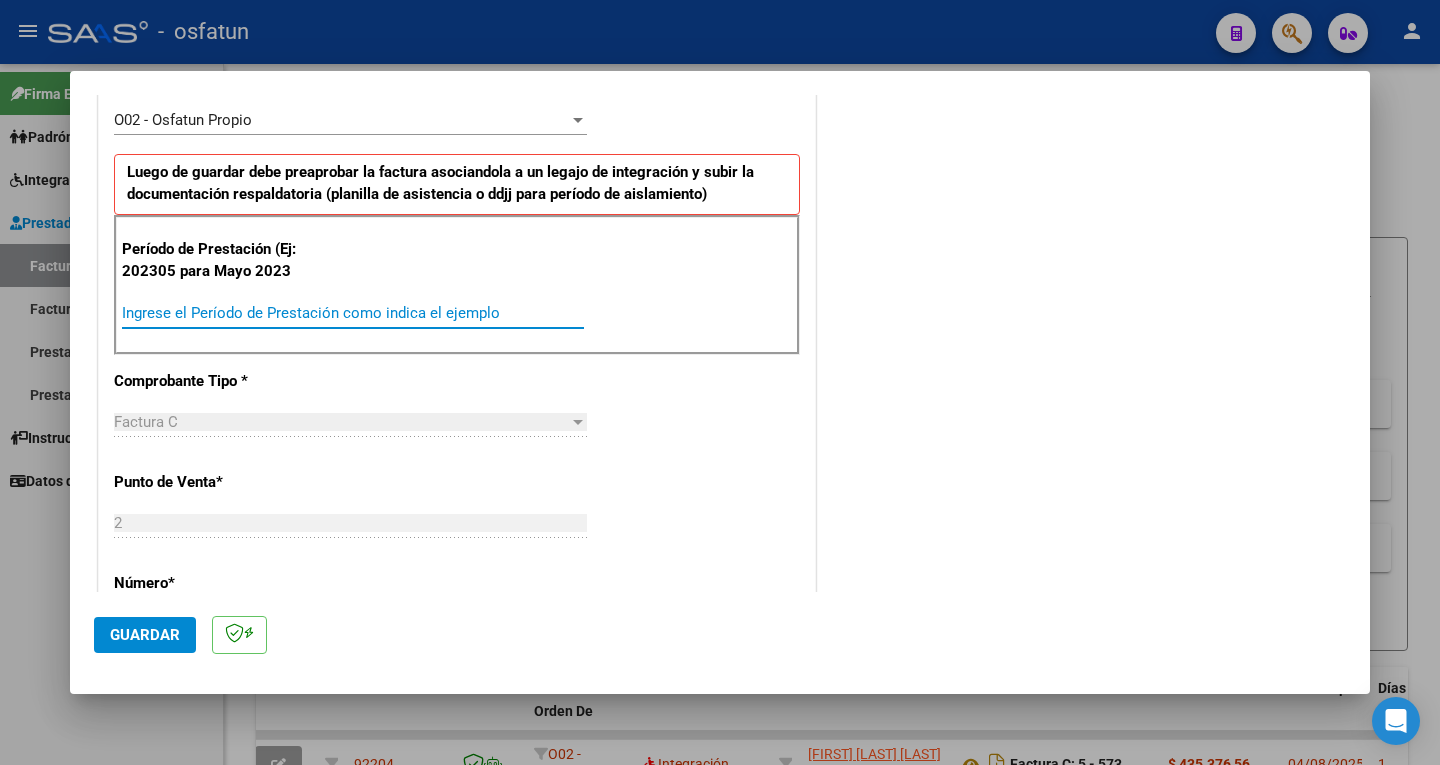 drag, startPoint x: 171, startPoint y: 309, endPoint x: 170, endPoint y: 326, distance: 17.029387 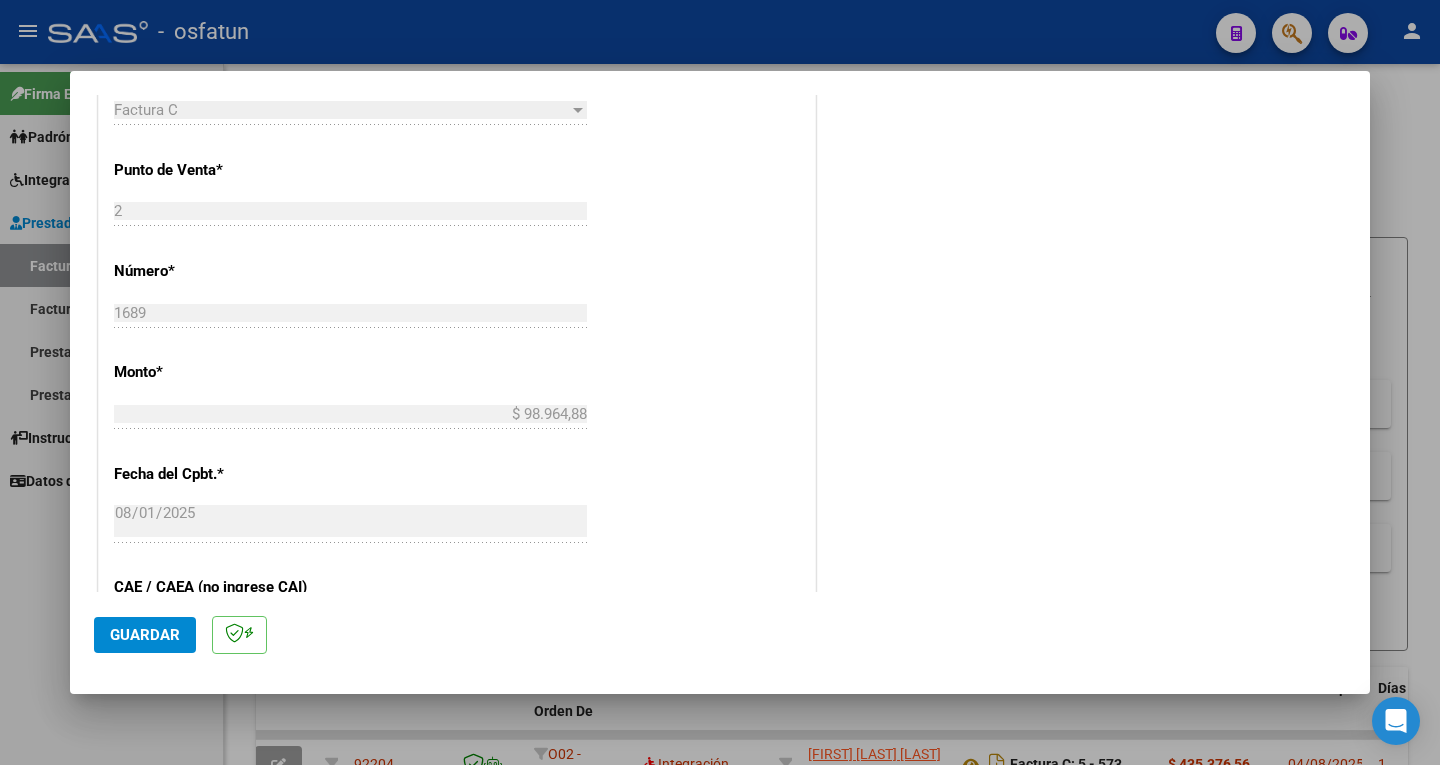 scroll, scrollTop: 1100, scrollLeft: 0, axis: vertical 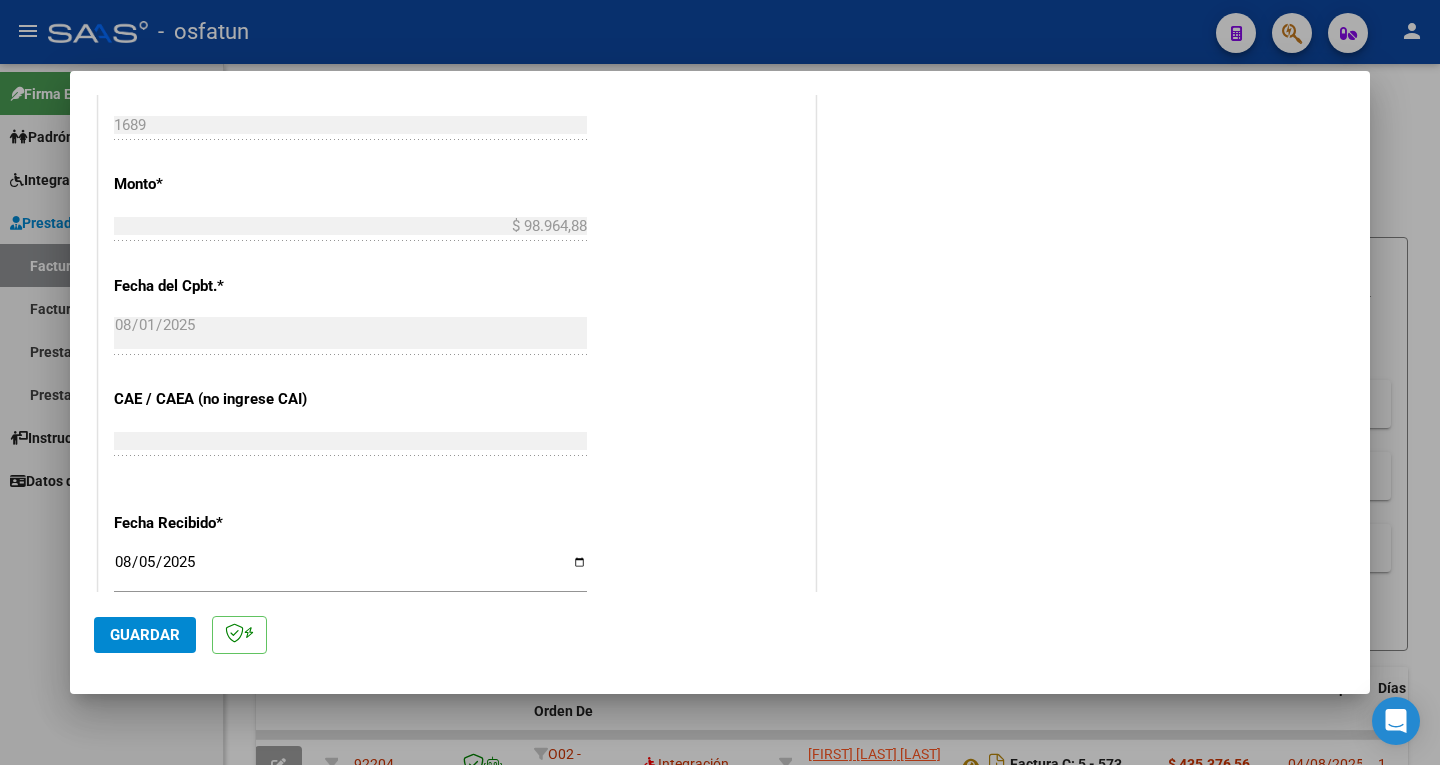 type on "202507" 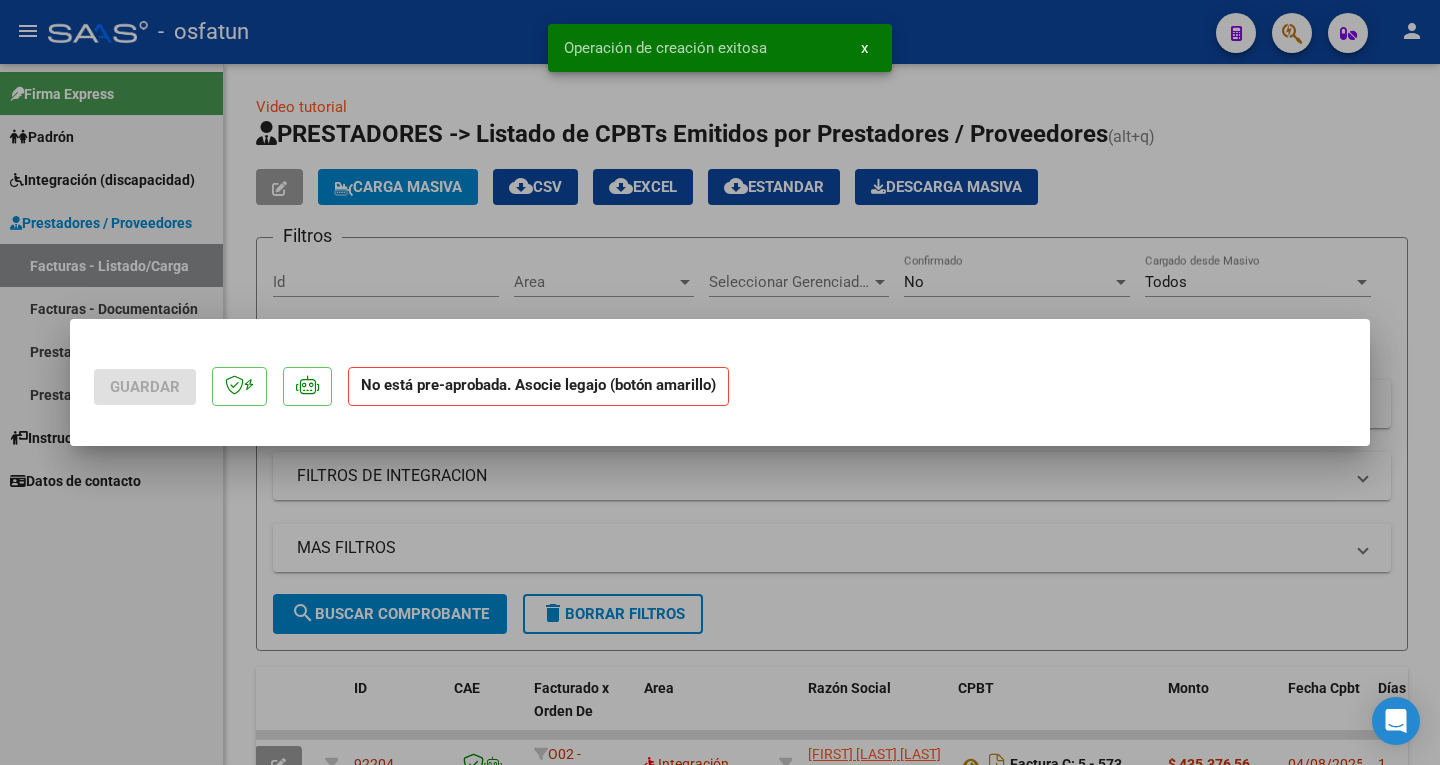 scroll, scrollTop: 0, scrollLeft: 0, axis: both 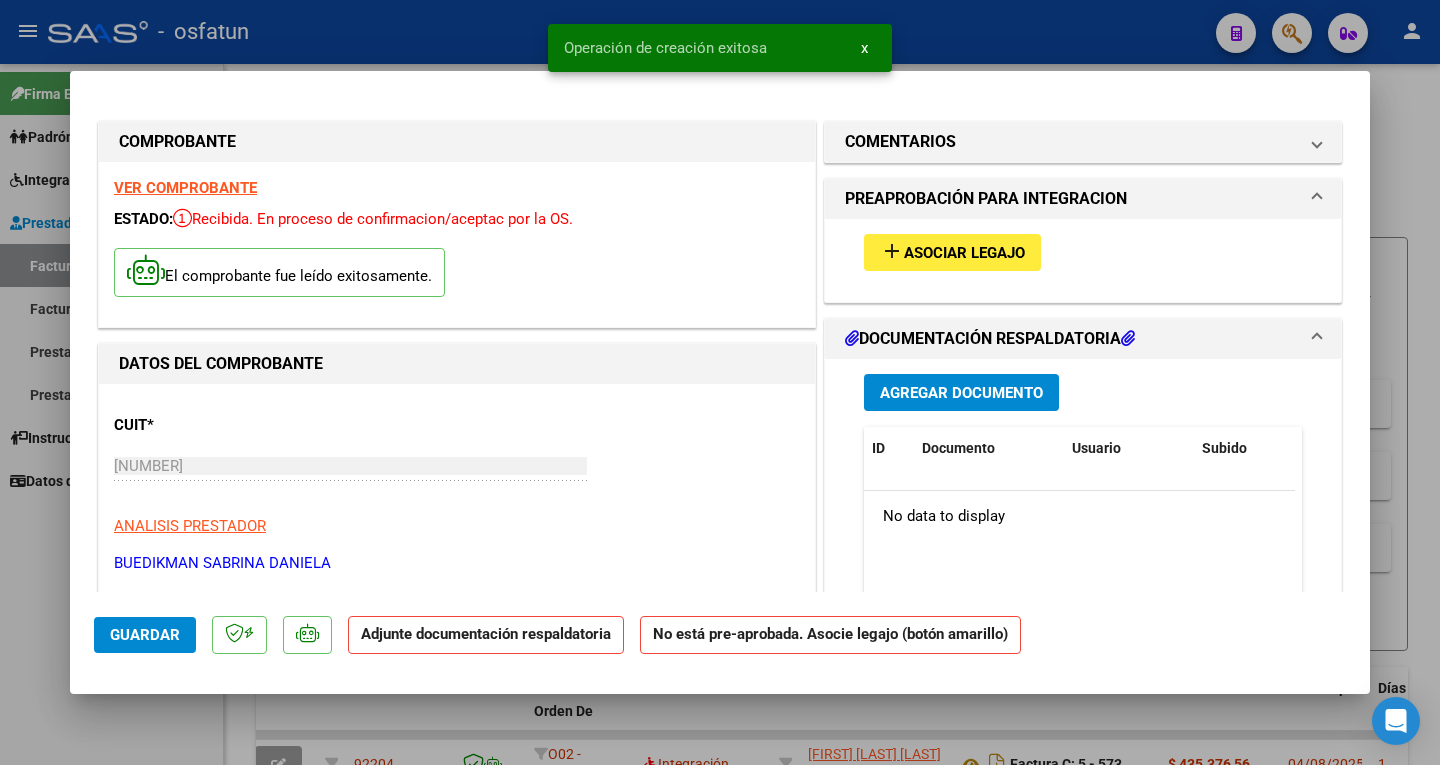 click on "Asociar Legajo" at bounding box center (964, 253) 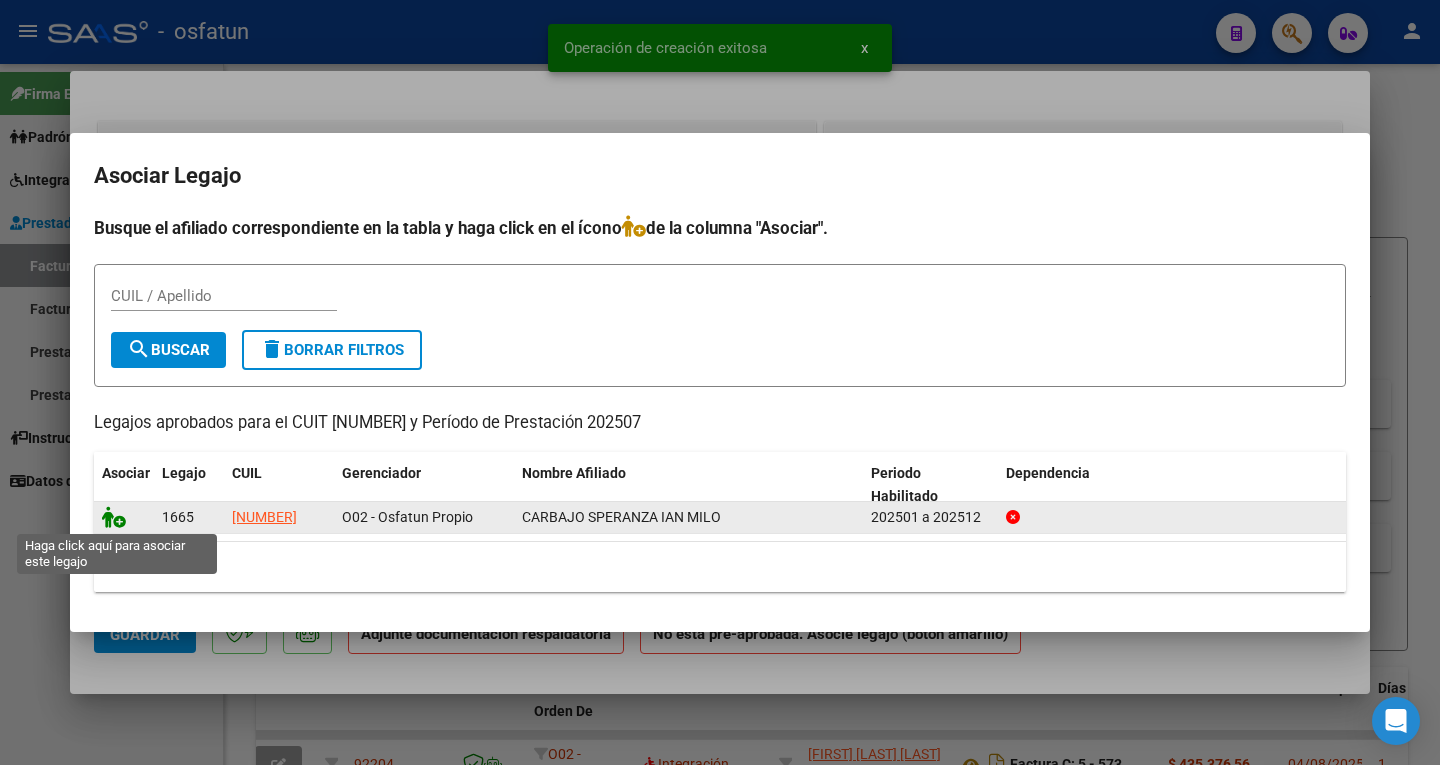 click 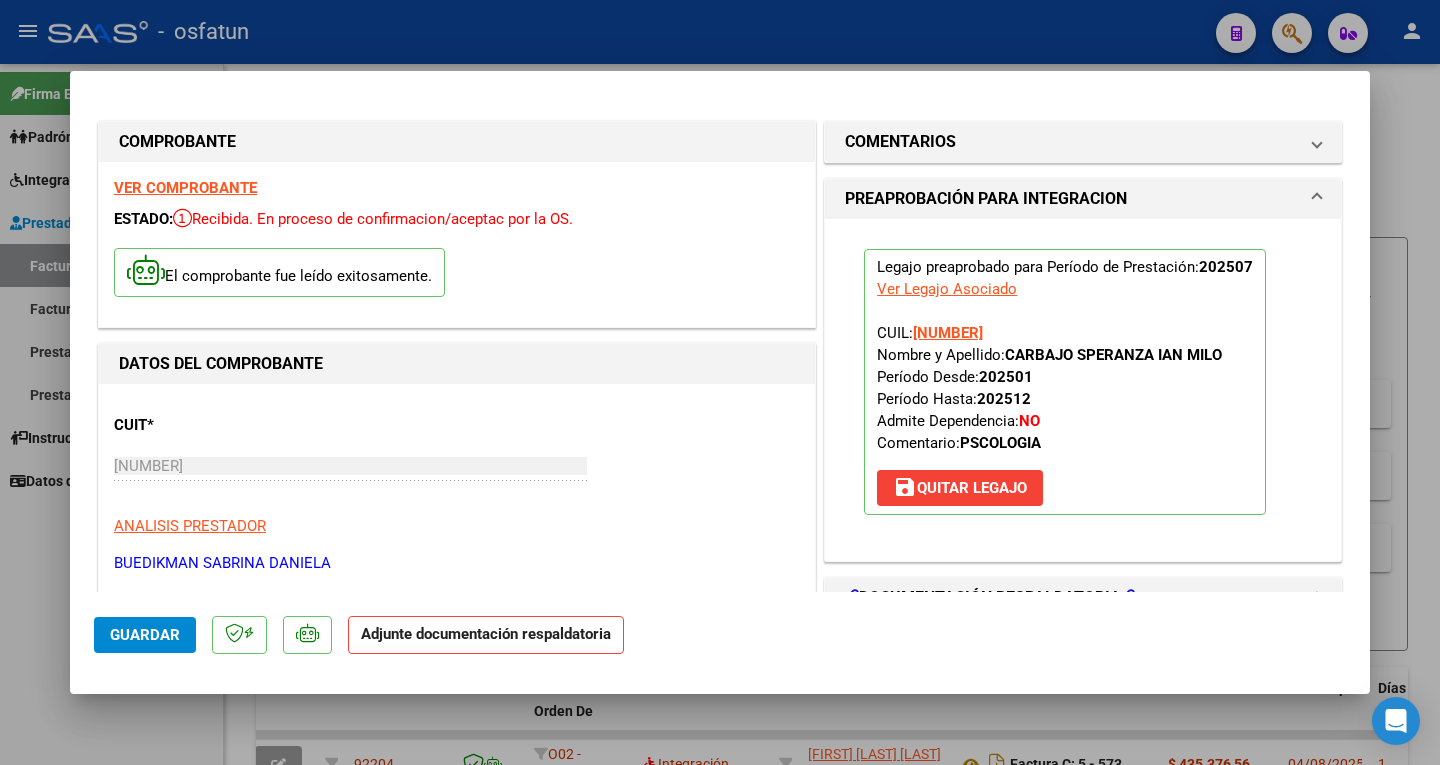 scroll, scrollTop: 200, scrollLeft: 0, axis: vertical 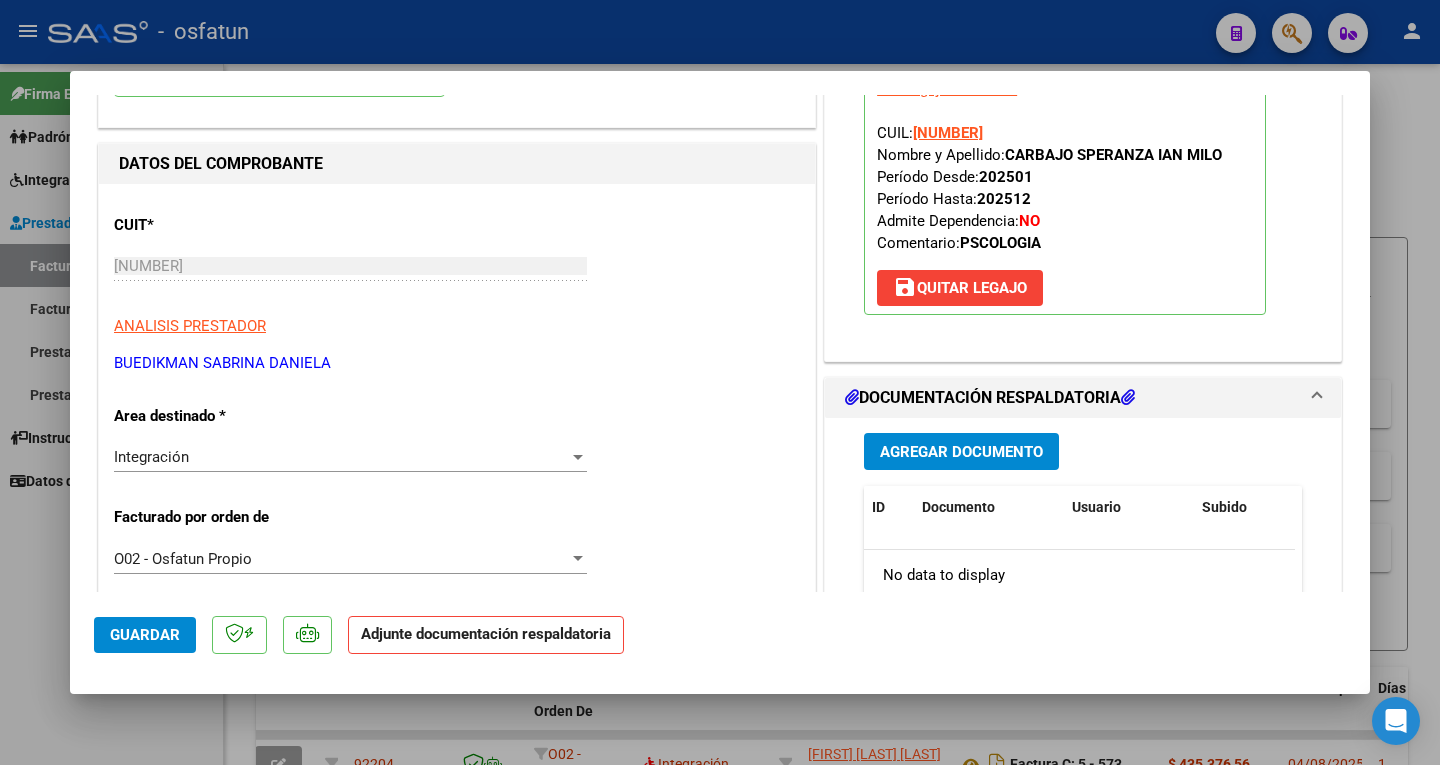 click on "Agregar Documento" at bounding box center (961, 452) 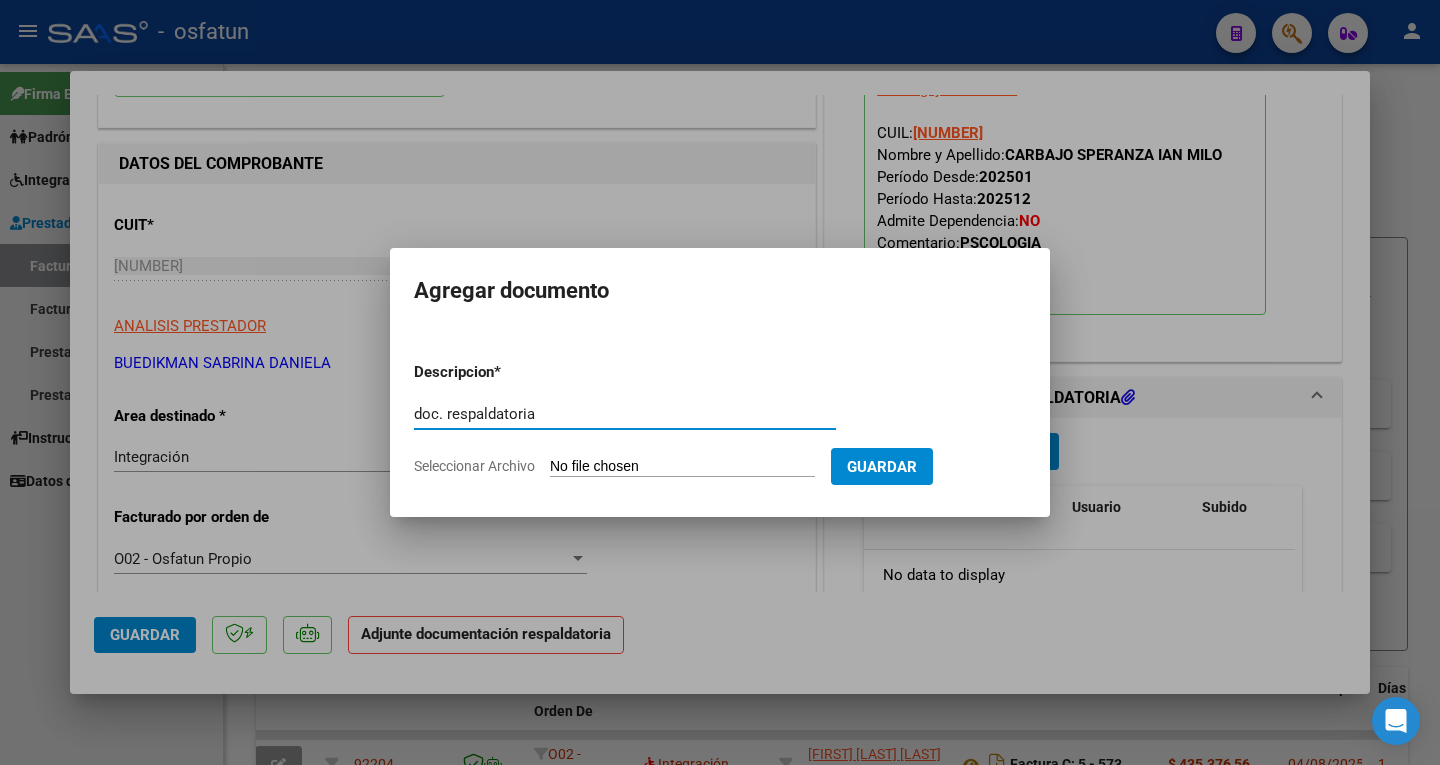 type on "doc. respaldatoria" 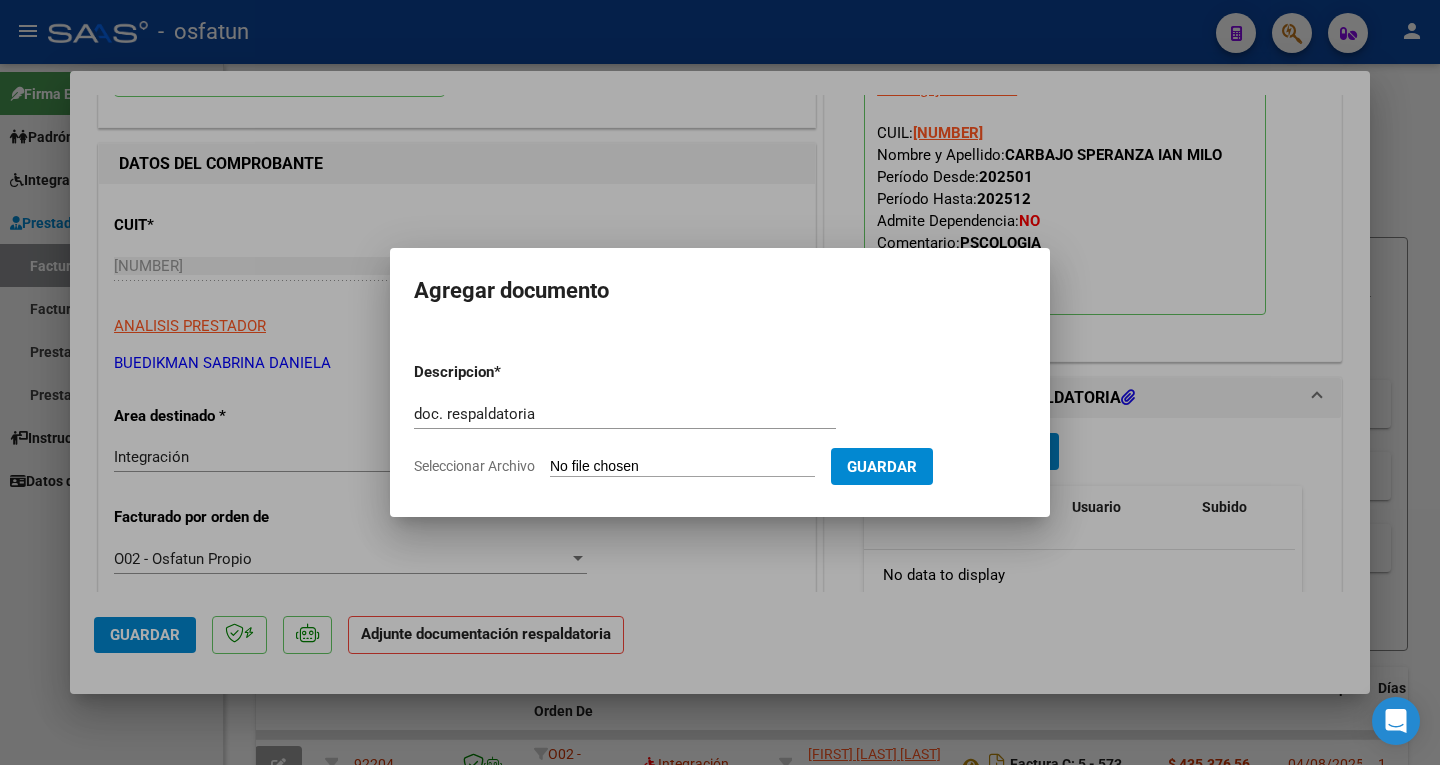 click on "Seleccionar Archivo" at bounding box center [682, 467] 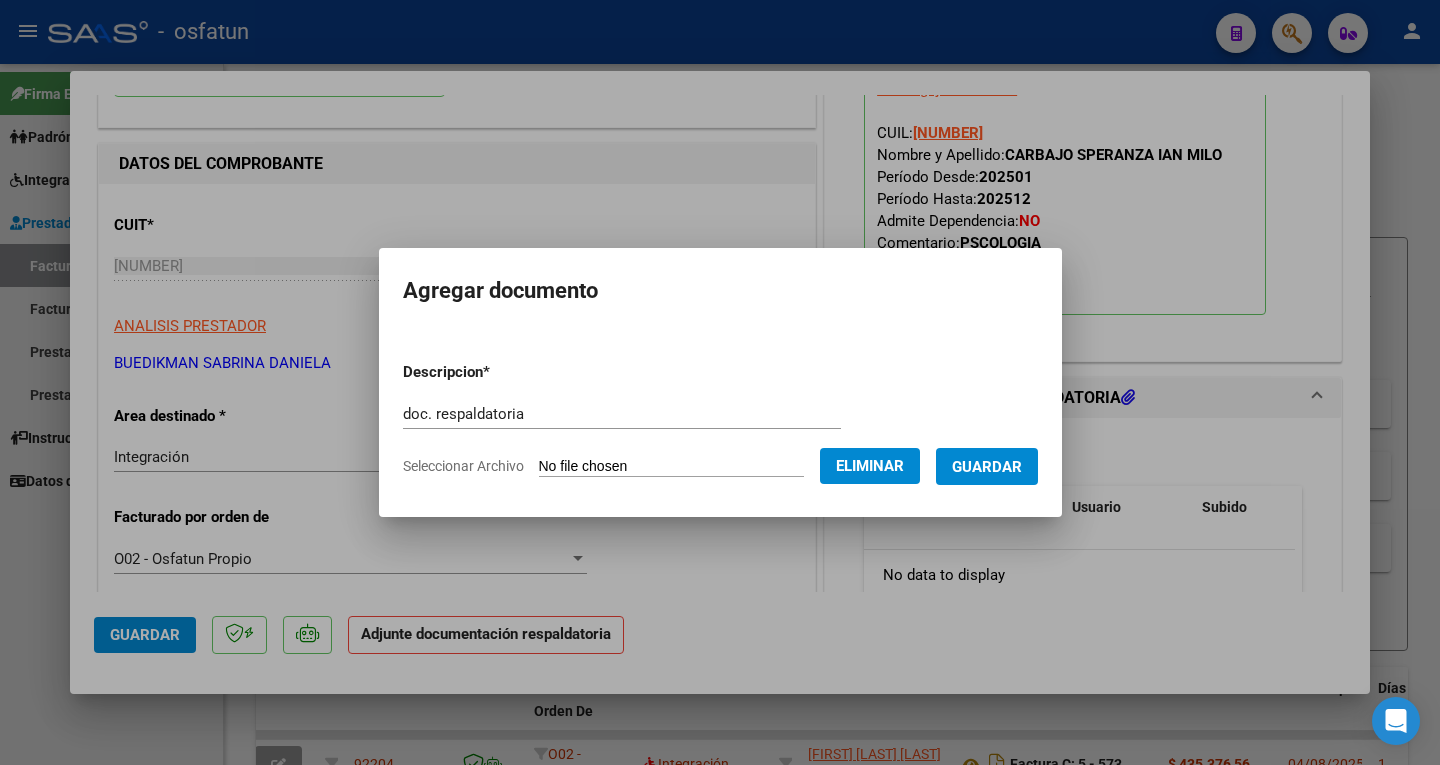 click on "Guardar" at bounding box center [987, 467] 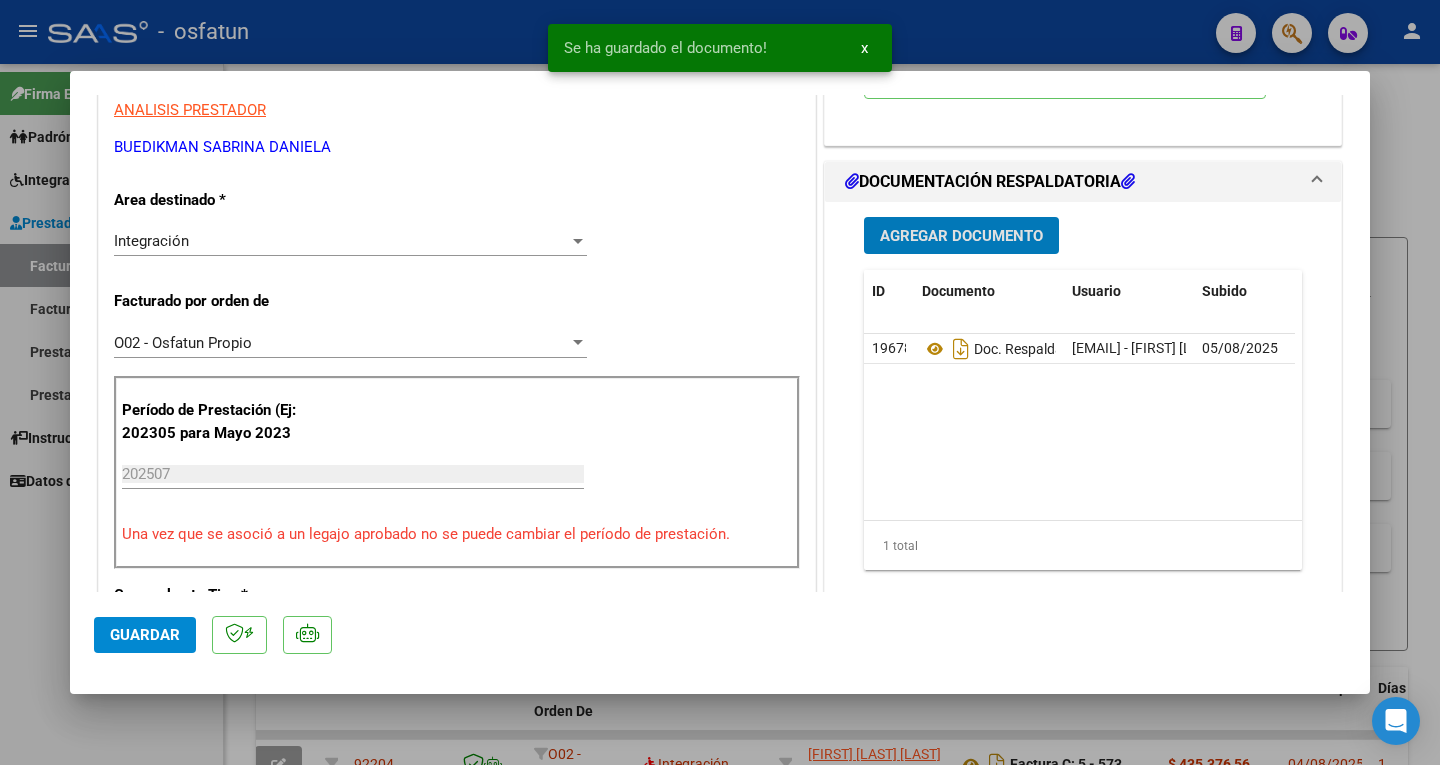 scroll, scrollTop: 400, scrollLeft: 0, axis: vertical 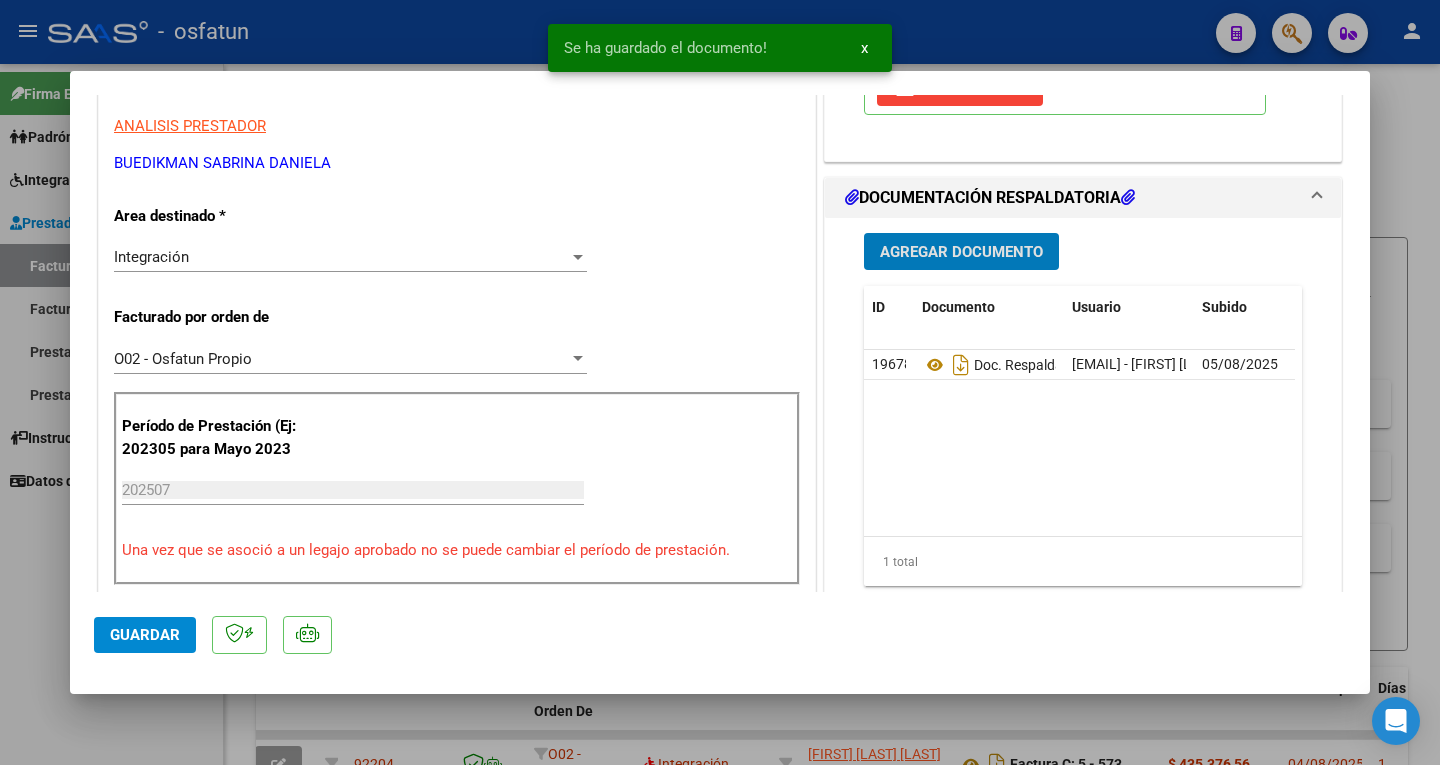 click on "Guardar" 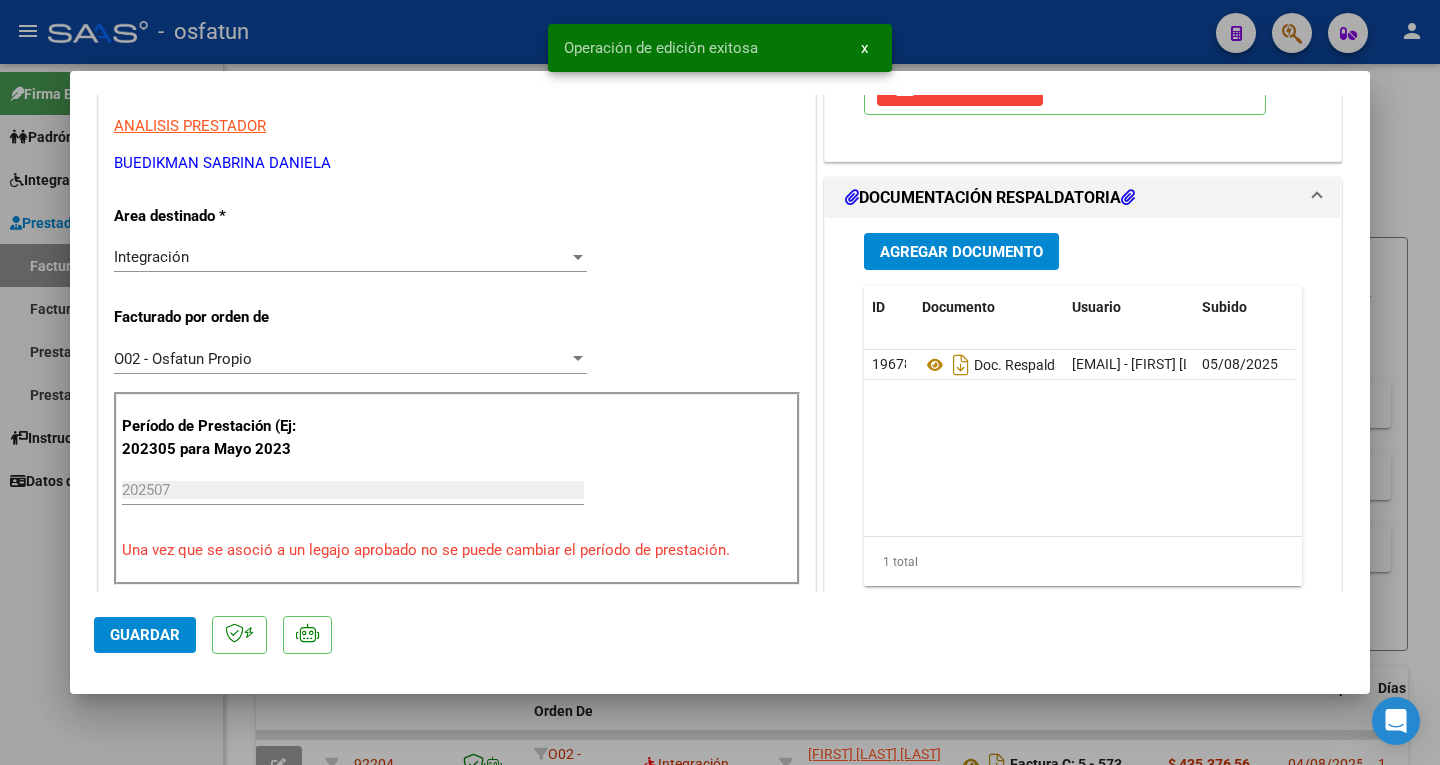 click at bounding box center [720, 382] 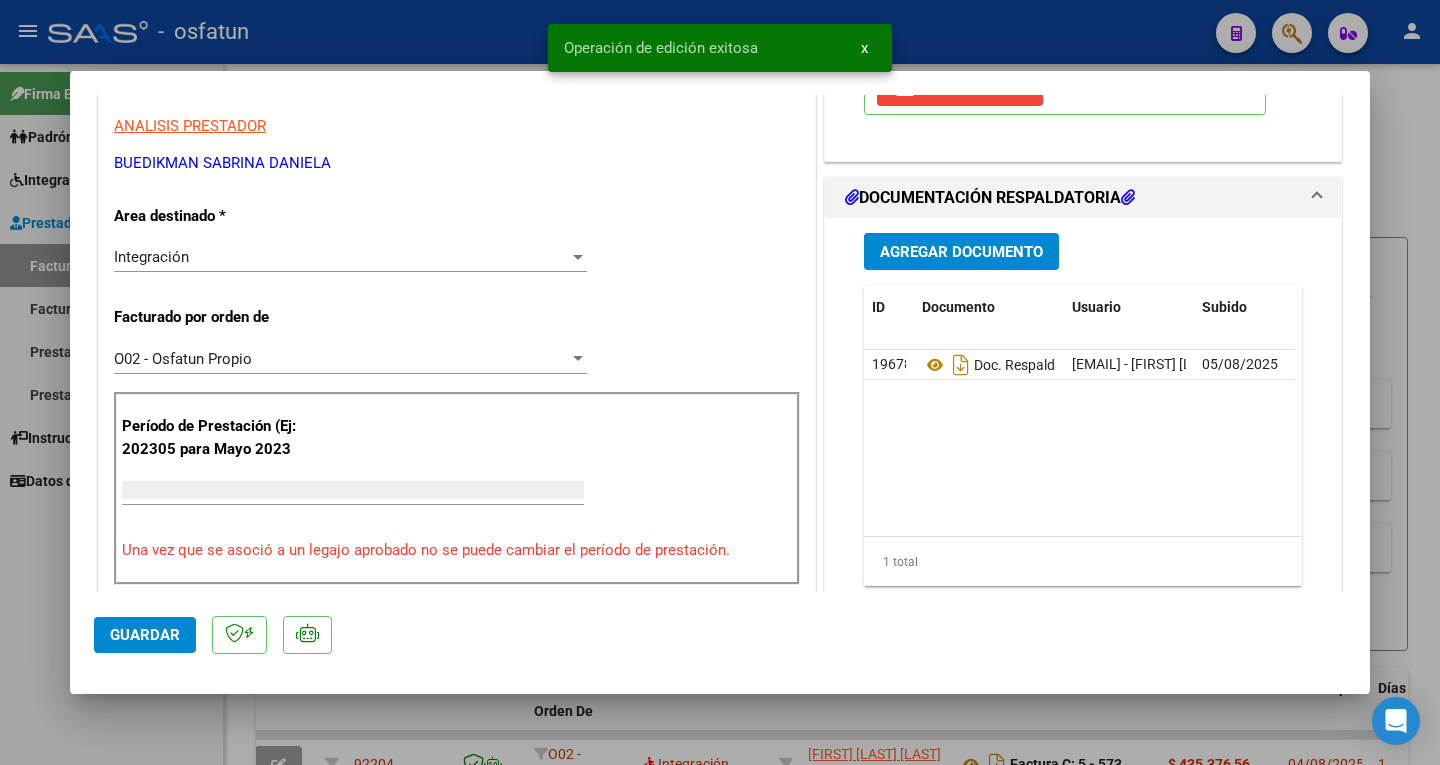 type 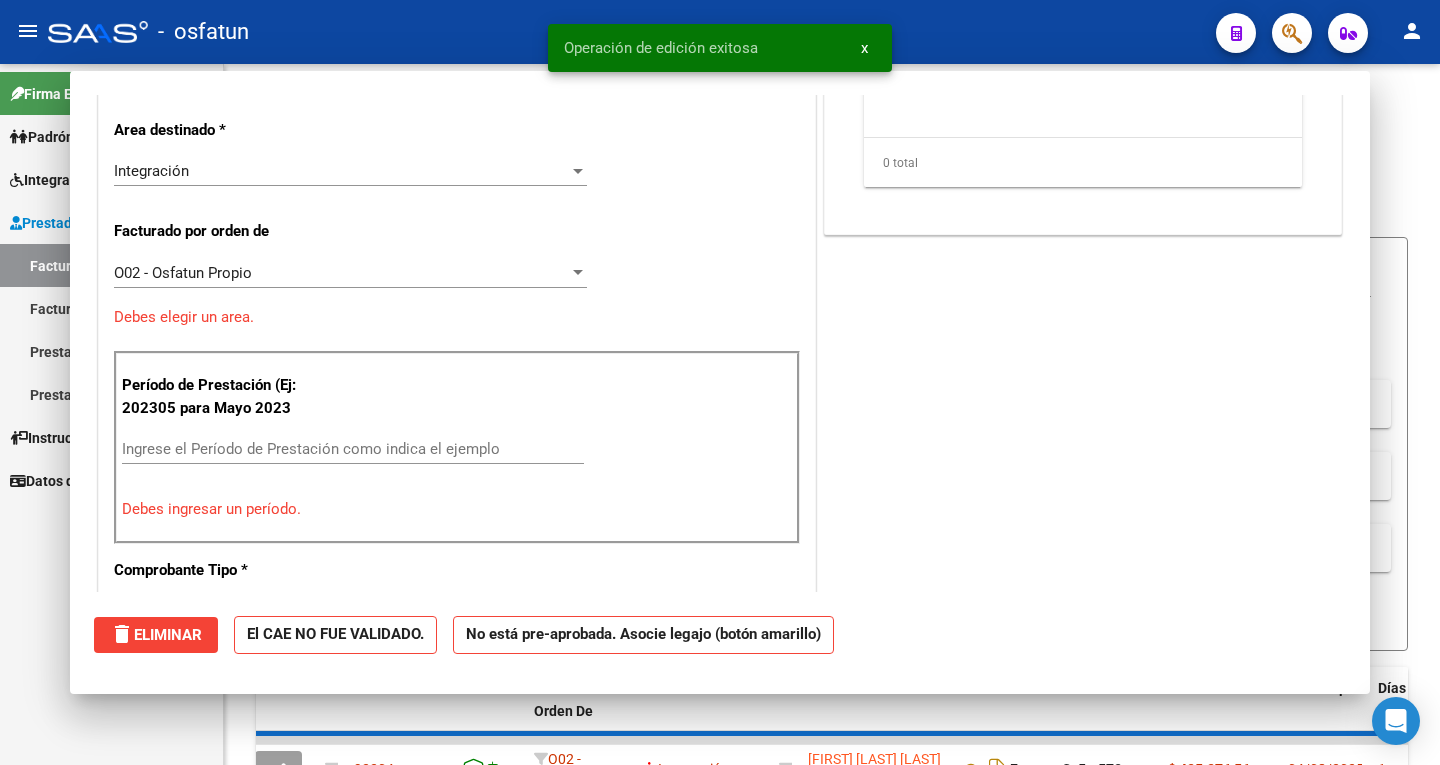 scroll, scrollTop: 0, scrollLeft: 0, axis: both 